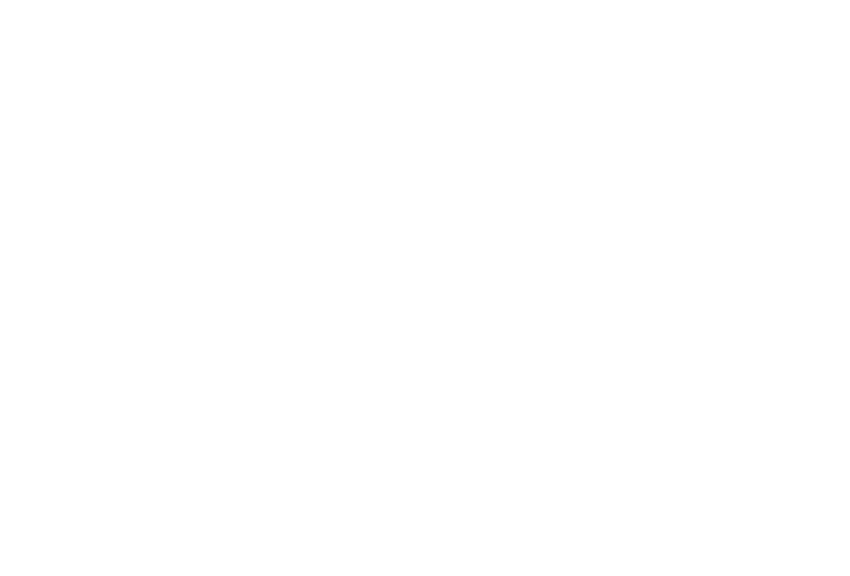 scroll, scrollTop: 0, scrollLeft: 0, axis: both 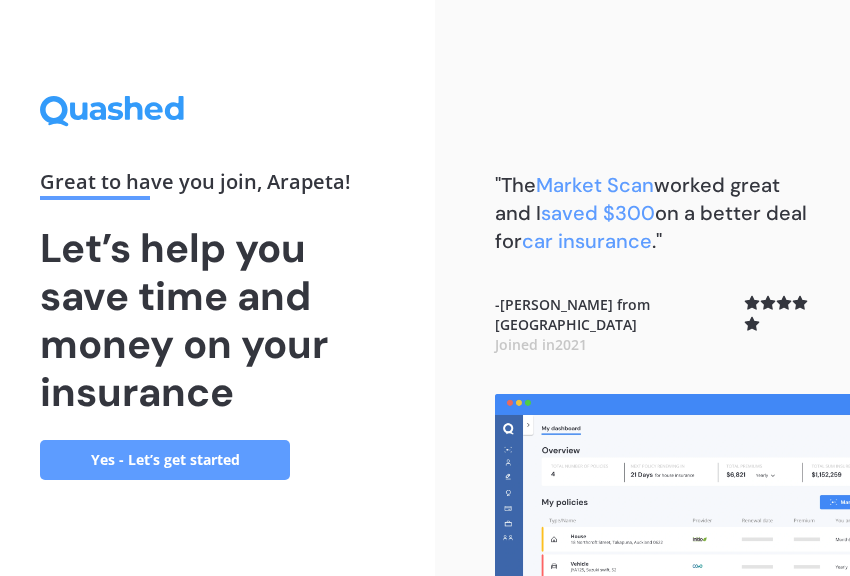 click on "Yes - Let’s get started" at bounding box center [165, 460] 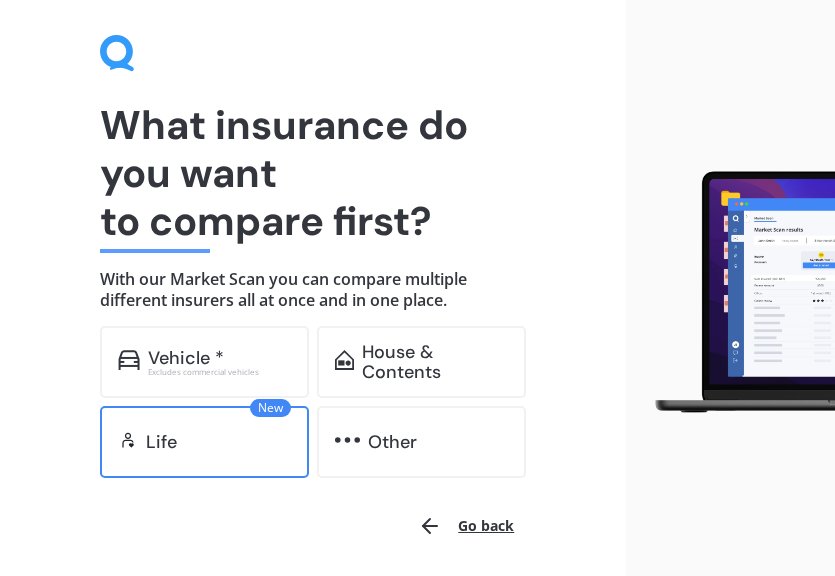 scroll, scrollTop: 100, scrollLeft: 0, axis: vertical 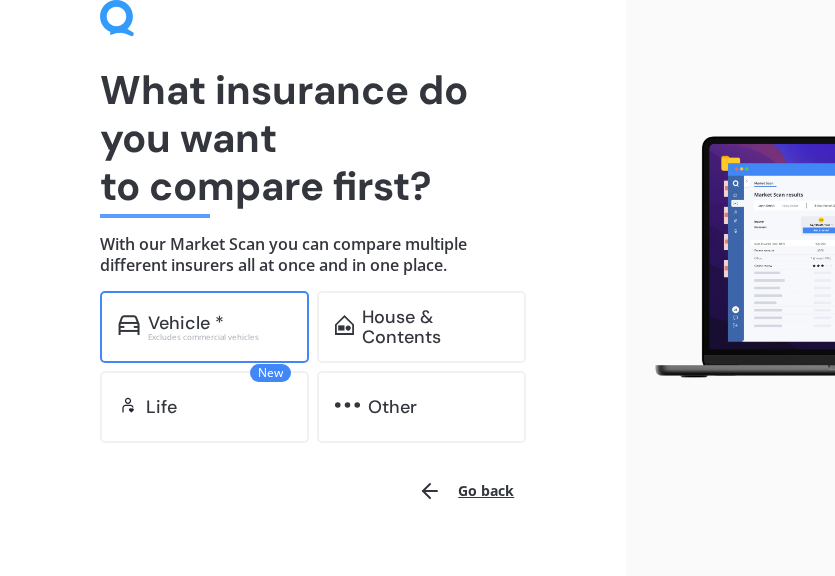click on "Excludes commercial vehicles" at bounding box center [219, 337] 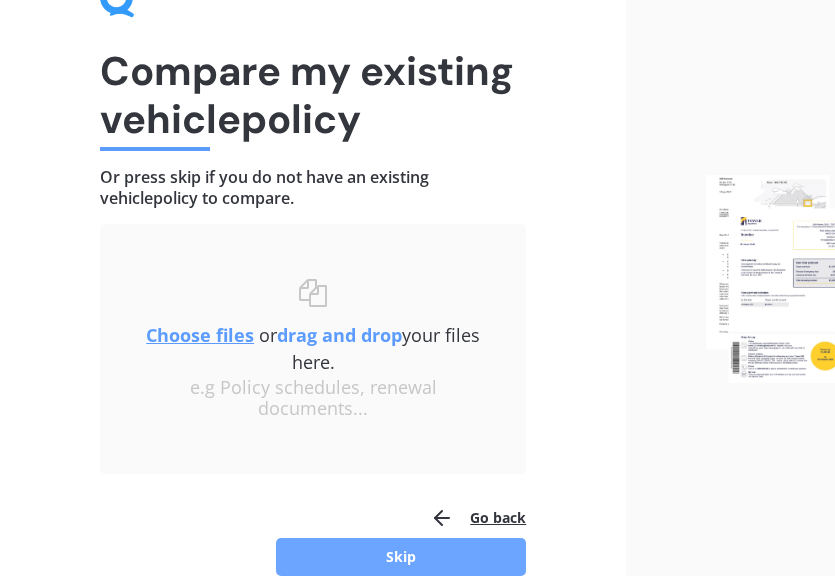 scroll, scrollTop: 219, scrollLeft: 0, axis: vertical 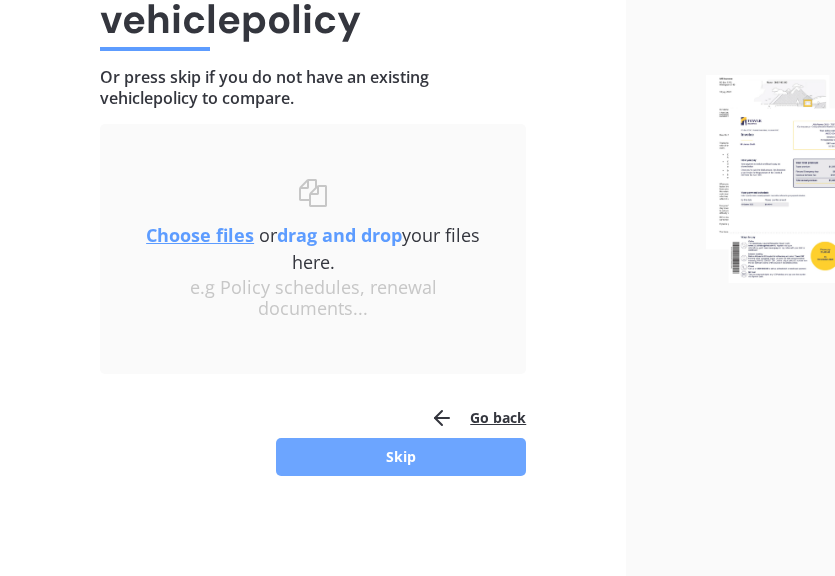 click on "Skip" at bounding box center [401, 457] 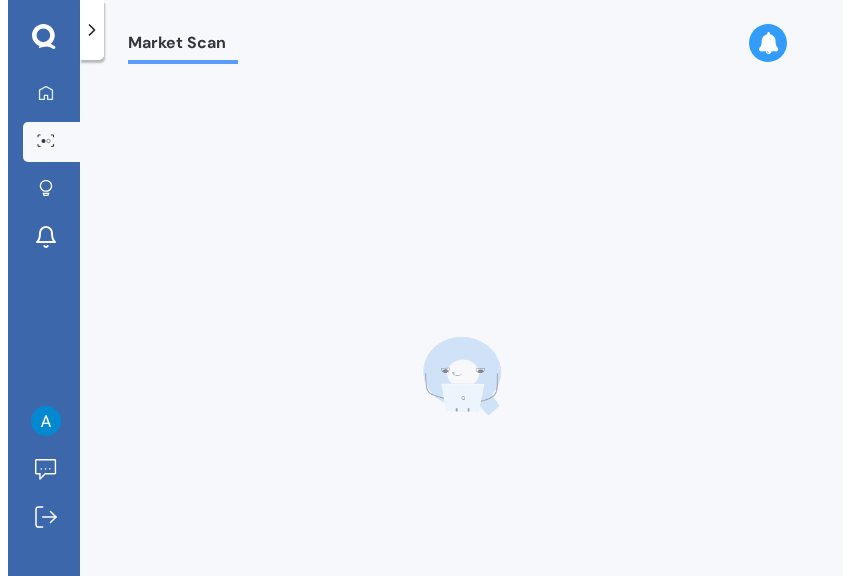 scroll, scrollTop: 0, scrollLeft: 0, axis: both 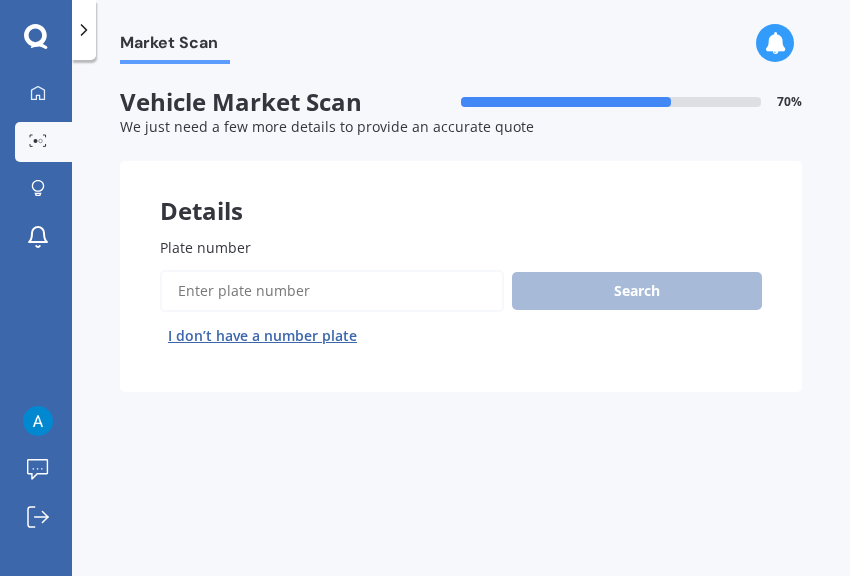 click on "Plate number" at bounding box center (332, 291) 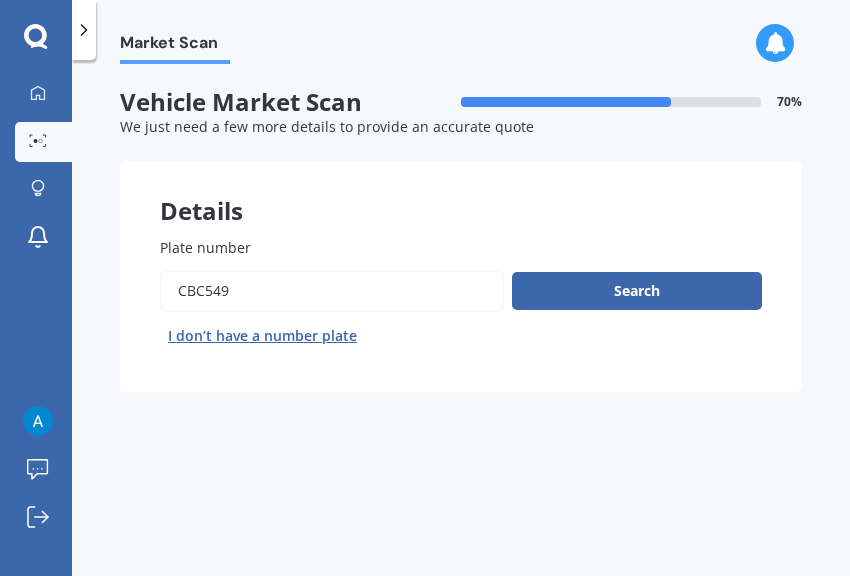 type on "cbc549" 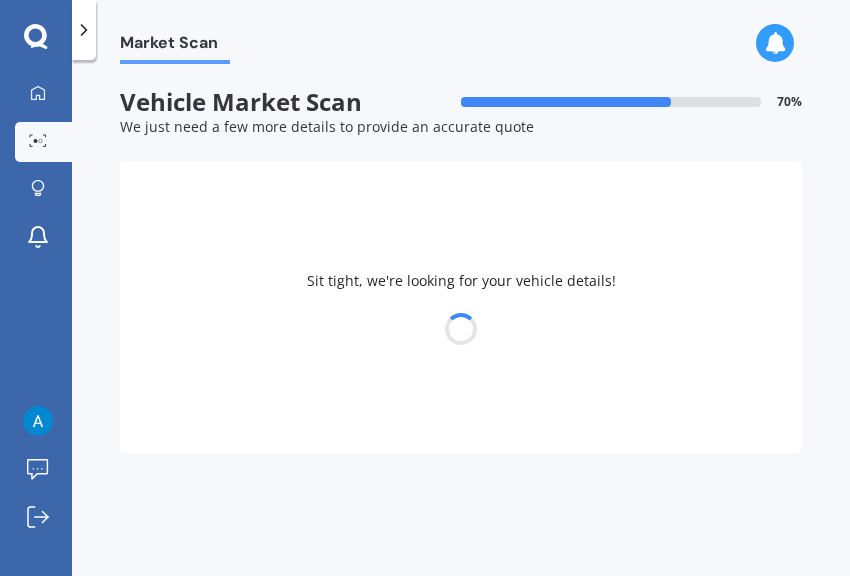select on "FORD" 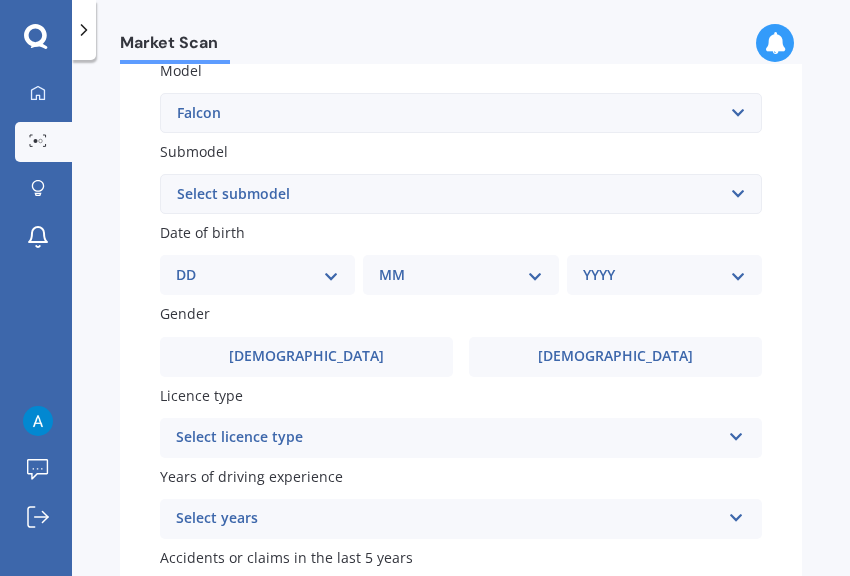 scroll, scrollTop: 500, scrollLeft: 0, axis: vertical 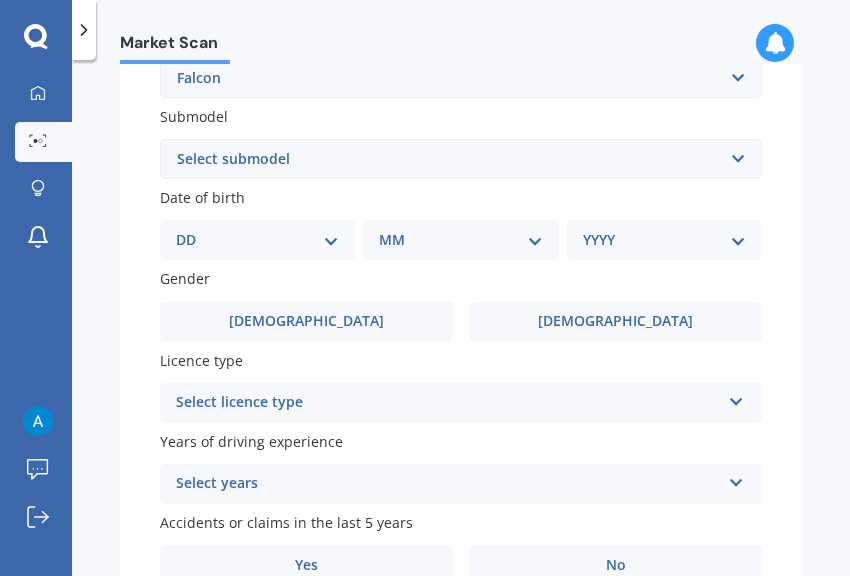click on "Plate number Search I don’t have a number plate Year [DATE] Make Select make AC ALFA ROMEO ASTON [PERSON_NAME] AUDI AUSTIN BEDFORD Bentley BMW BYD CADILLAC CAN-AM CHERY CHEVROLET CHRYSLER Citroen CRUISEAIR CUPRA DAEWOO DAIHATSU DAIMLER DAMON DIAHATSU DODGE EXOCET FACTORY FIVE FERRARI FIAT Fiord FLEETWOOD FORD FOTON FRASER GEELY GENESIS GEORGIE BOY GMC GREAT WALL GWM [PERSON_NAME] HINO [PERSON_NAME] HOLIDAY RAMBLER HONDA HUMMER HYUNDAI INFINITI ISUZU IVECO JAC JAECOO JAGUAR JEEP KGM KIA LADA LAMBORGHINI LANCIA LANDROVER LDV LEXUS LINCOLN LOTUS LUNAR M.G M.G. MAHINDRA MASERATI MAZDA MCLAREN MERCEDES AMG Mercedes Benz MERCEDES-AMG MERCURY MINI MITSUBISHI [PERSON_NAME] NEWMAR NISSAN OMODA OPEL OXFORD PEUGEOT Plymouth Polestar PONTIAC PORSCHE PROTON RAM Range Rover Rayne RENAULT ROLLS ROYCE ROVER SAAB SATURN SEAT SHELBY SKODA SMART SSANGYONG SUBARU SUZUKI TATA TESLA TIFFIN Toyota TRIUMPH TVR Vauxhall VOLKSWAGEN VOLVO WESTFIELD WINNEBAGO ZX Model Select model Bronco 4WD C-MAX Capri Cortina Courier Econovan Ecosport Endura Escape" at bounding box center [461, 149] 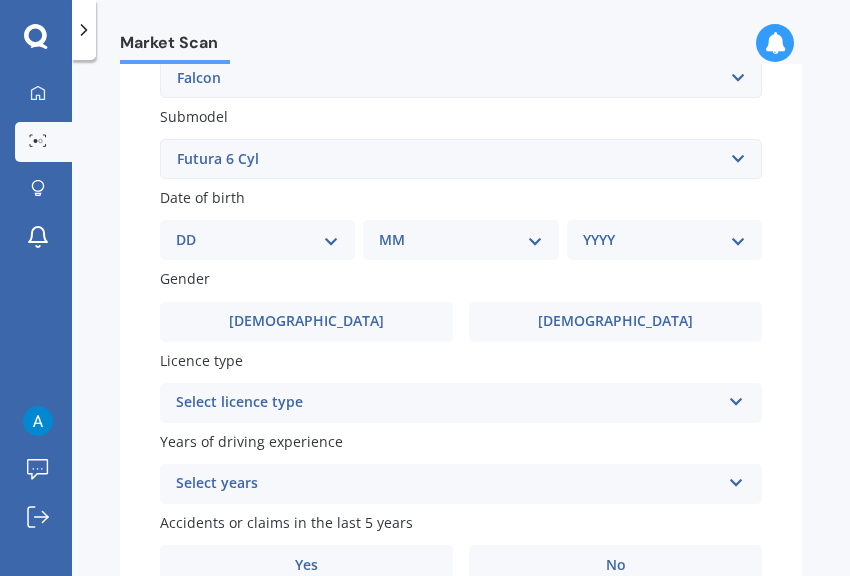 click on "Select submodel (All other) BF FPV FG FPV GS FG G6 non turbo FG G6E Turbo Forte 6 Cyl Futura 6 Cyl Futura V8 GE Sedan GL 6 Cyl sedan GL 6 Cyl ute GL 6 Cyl van GL 6 Cyl wagon GL V8 sedan GL V8 ute GL V8 van GL V8 wagon GLi 6 Cyl sedan GLi 6 Cyl wagon GLi Longreach ute GLi V8 sedan GLi V8 wagon GT S 6 Cyl sedan S 6 Cyl ute S Longreach Ute V8 S V8 SR 6 Cyl SR V8 XL Ute 6 Cyl XL Ute V8 XLS Ute 6 Cyl XLS Ute V8 XR6 Sedan XR6 Turbo Sedan XR6 Turbo Ute XR6 Ute XR6 VCT Sedan XR6 wagon XR8 5.4 V8 Sedan XR8 Sedan AUTO 5.0P XR8 Sprint Sedan XR8 Ute XT 6 Cyl sedan XT 6 Cyl wagon XT sedan 4.0 Litre LPG XT Wagon 4.0 Litre LPG" at bounding box center (461, 159) 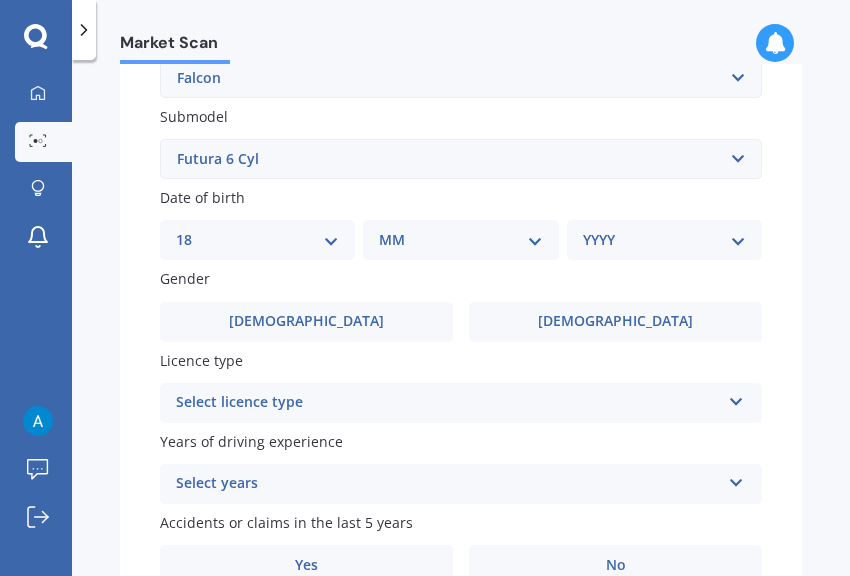 click on "DD 01 02 03 04 05 06 07 08 09 10 11 12 13 14 15 16 17 18 19 20 21 22 23 24 25 26 27 28 29 30 31" at bounding box center (257, 240) 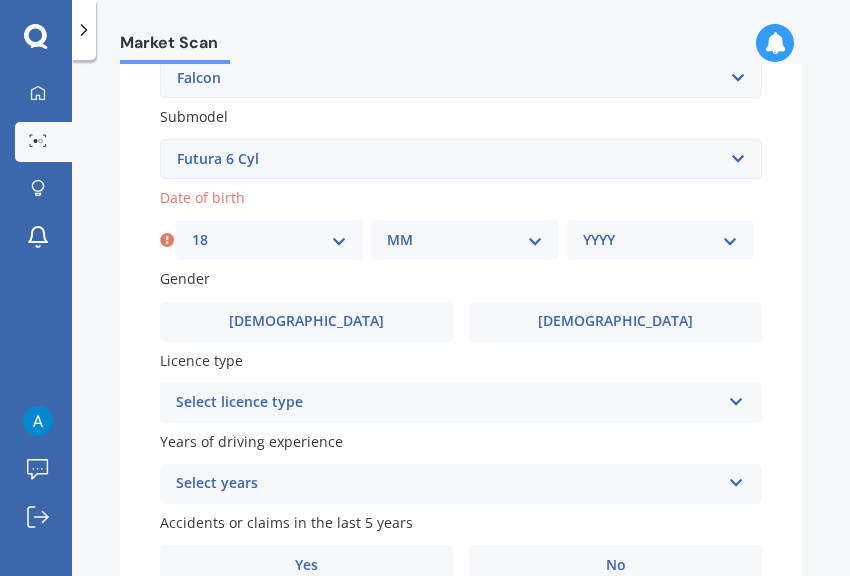 click on "MM 01 02 03 04 05 06 07 08 09 10 11 12" at bounding box center [464, 240] 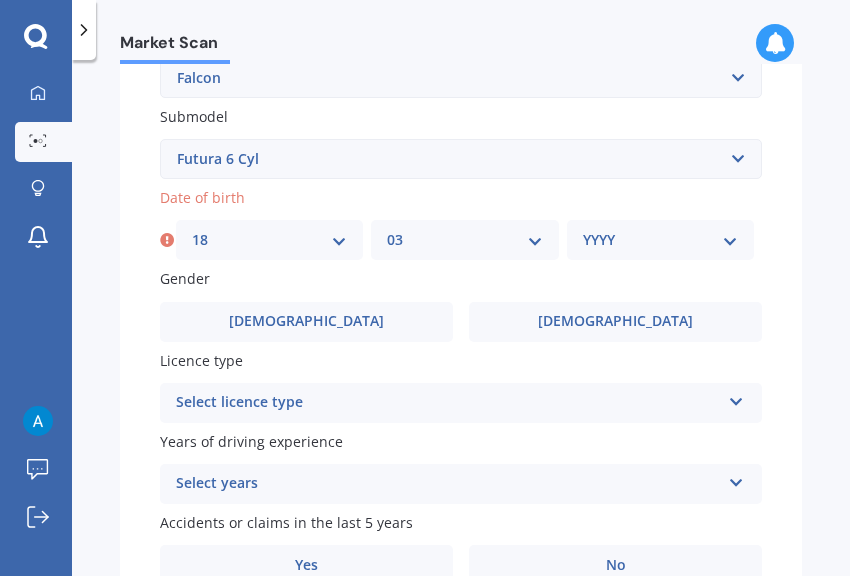 click on "MM 01 02 03 04 05 06 07 08 09 10 11 12" at bounding box center (464, 240) 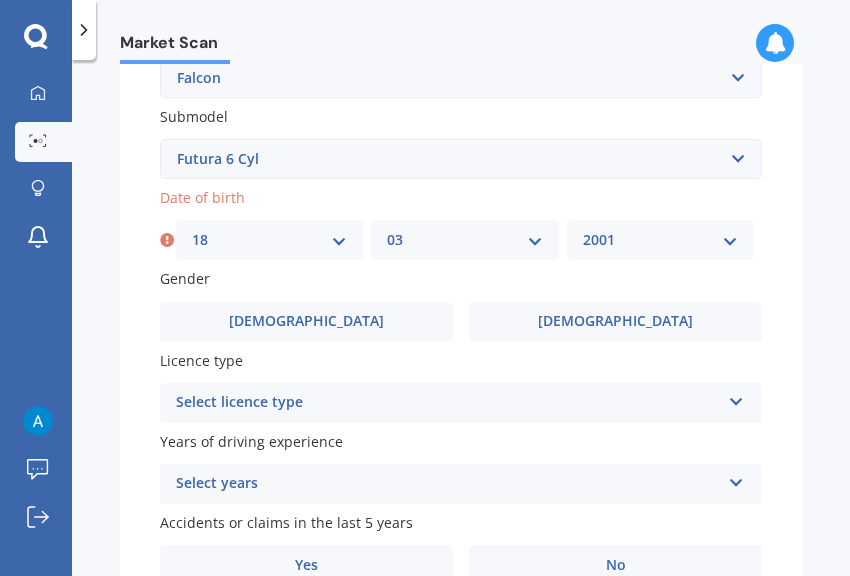click on "YYYY 2025 2024 2023 2022 2021 2020 2019 2018 2017 2016 2015 2014 2013 2012 2011 2010 2009 2008 2007 2006 2005 2004 2003 2002 2001 2000 1999 1998 1997 1996 1995 1994 1993 1992 1991 1990 1989 1988 1987 1986 1985 1984 1983 1982 1981 1980 1979 1978 1977 1976 1975 1974 1973 1972 1971 1970 1969 1968 1967 1966 1965 1964 1963 1962 1961 1960 1959 1958 1957 1956 1955 1954 1953 1952 1951 1950 1949 1948 1947 1946 1945 1944 1943 1942 1941 1940 1939 1938 1937 1936 1935 1934 1933 1932 1931 1930 1929 1928 1927 1926" at bounding box center [660, 240] 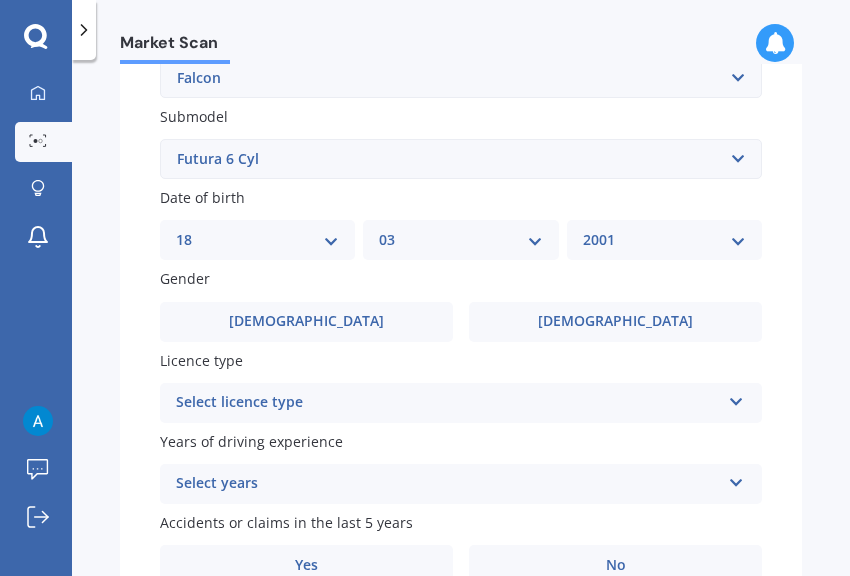 drag, startPoint x: 359, startPoint y: 331, endPoint x: 342, endPoint y: 369, distance: 41.62932 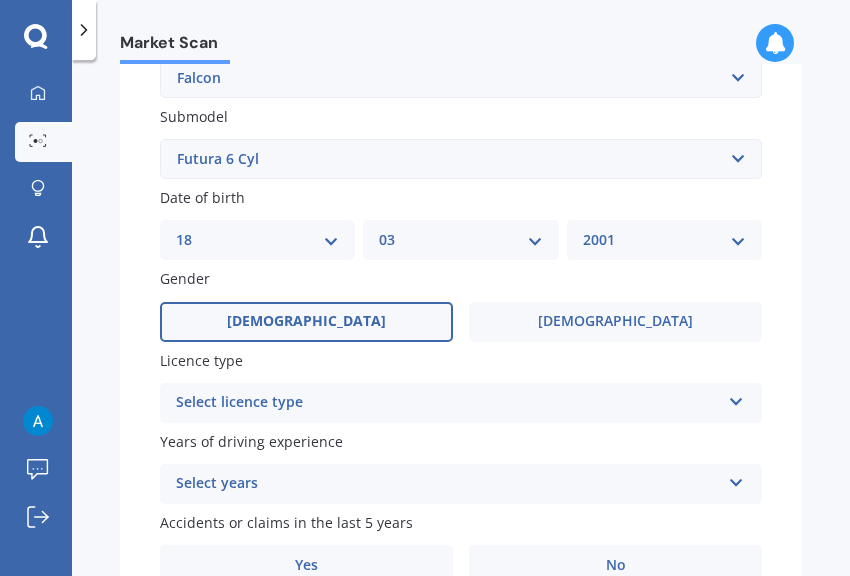 click on "Select licence type NZ Full NZ Restricted NZ Learners [GEOGRAPHIC_DATA] [GEOGRAPHIC_DATA] [GEOGRAPHIC_DATA] [GEOGRAPHIC_DATA] International / Other overseas licence" at bounding box center [461, 403] 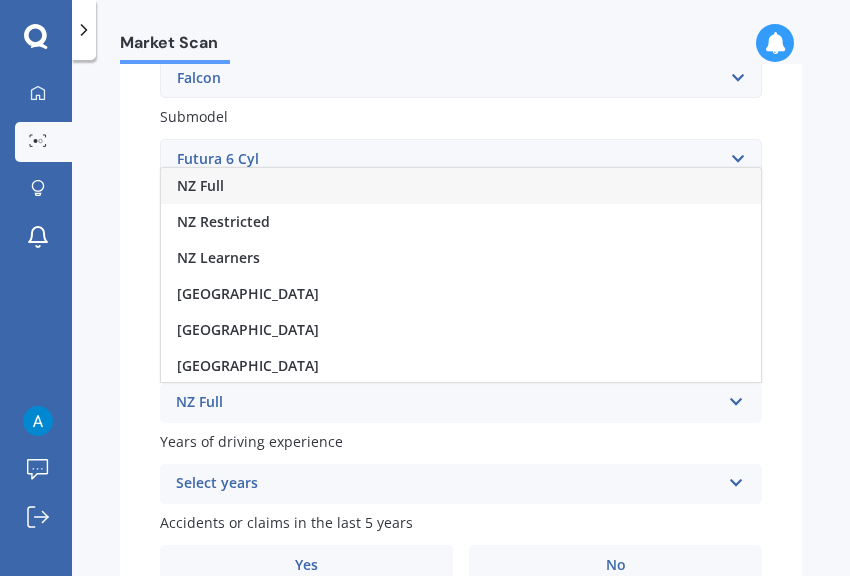 click on "NZ Full" at bounding box center [461, 186] 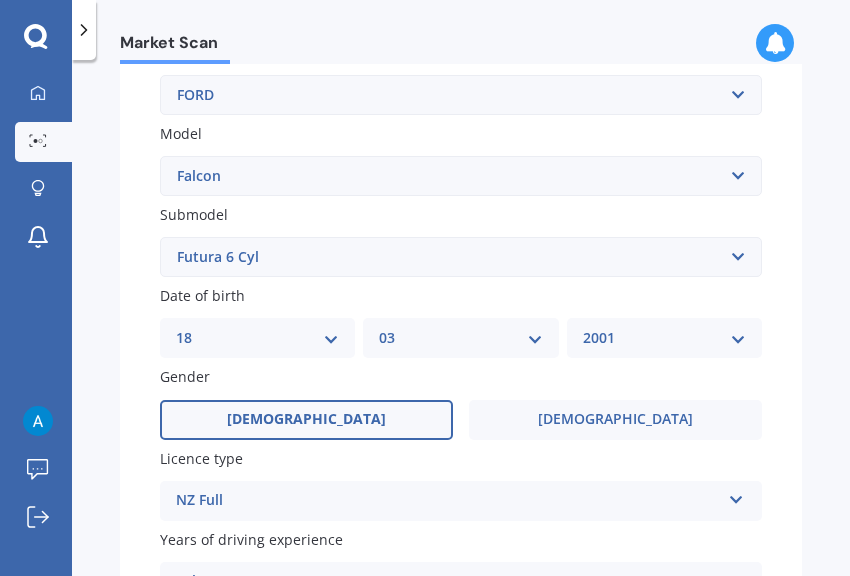 scroll, scrollTop: 600, scrollLeft: 0, axis: vertical 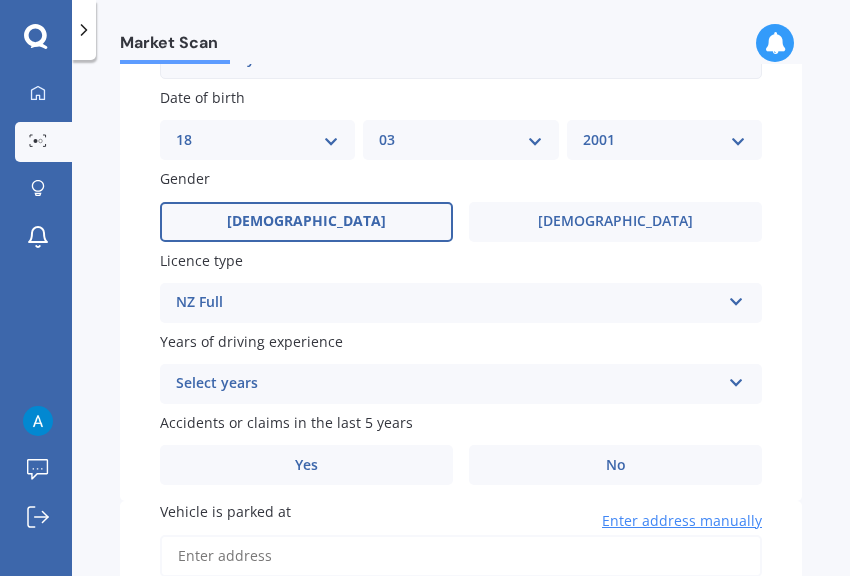 click on "Plate number Search I don’t have a number plate Year [DATE] Make Select make AC ALFA ROMEO ASTON [PERSON_NAME] AUDI AUSTIN BEDFORD Bentley BMW BYD CADILLAC CAN-AM CHERY CHEVROLET CHRYSLER Citroen CRUISEAIR CUPRA DAEWOO DAIHATSU DAIMLER DAMON DIAHATSU DODGE EXOCET FACTORY FIVE FERRARI FIAT Fiord FLEETWOOD FORD FOTON FRASER GEELY GENESIS GEORGIE BOY GMC GREAT WALL GWM [PERSON_NAME] HINO [PERSON_NAME] HOLIDAY RAMBLER HONDA HUMMER HYUNDAI INFINITI ISUZU IVECO JAC JAECOO JAGUAR JEEP KGM KIA LADA LAMBORGHINI LANCIA LANDROVER LDV LEXUS LINCOLN LOTUS LUNAR M.G M.G. MAHINDRA MASERATI MAZDA MCLAREN MERCEDES AMG Mercedes Benz MERCEDES-AMG MERCURY MINI MITSUBISHI [PERSON_NAME] NEWMAR NISSAN OMODA OPEL OXFORD PEUGEOT Plymouth Polestar PONTIAC PORSCHE PROTON RAM Range Rover Rayne RENAULT ROLLS ROYCE ROVER SAAB SATURN SEAT SHELBY SKODA SMART SSANGYONG SUBARU SUZUKI TATA TESLA TIFFIN Toyota TRIUMPH TVR Vauxhall VOLKSWAGEN VOLVO WESTFIELD WINNEBAGO ZX Model Select model Bronco 4WD C-MAX Capri Cortina Courier Econovan Ecosport Endura Escape" at bounding box center (461, 49) 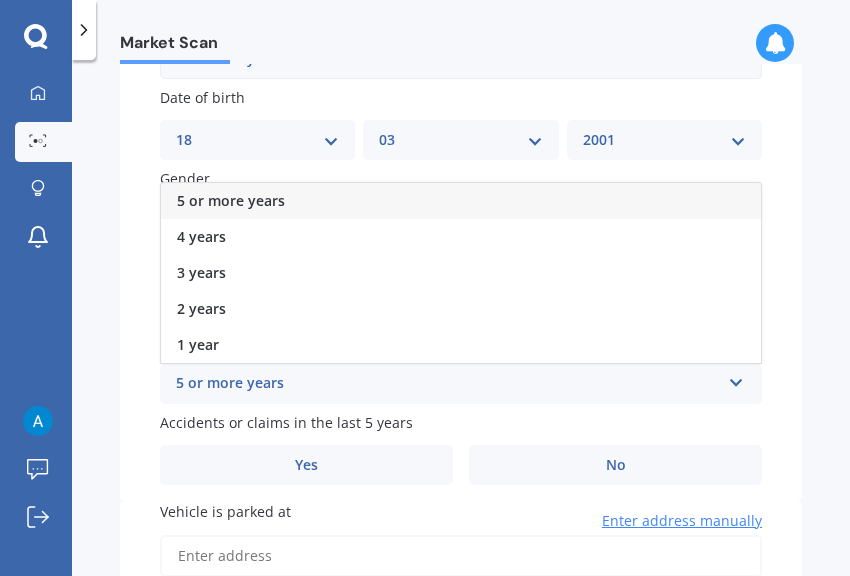 click on "5 or more years" at bounding box center (461, 201) 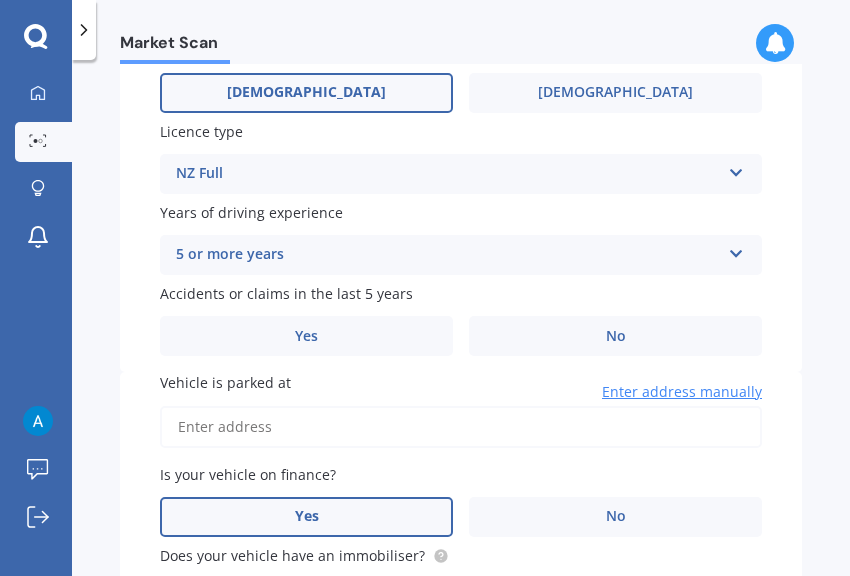 scroll, scrollTop: 900, scrollLeft: 0, axis: vertical 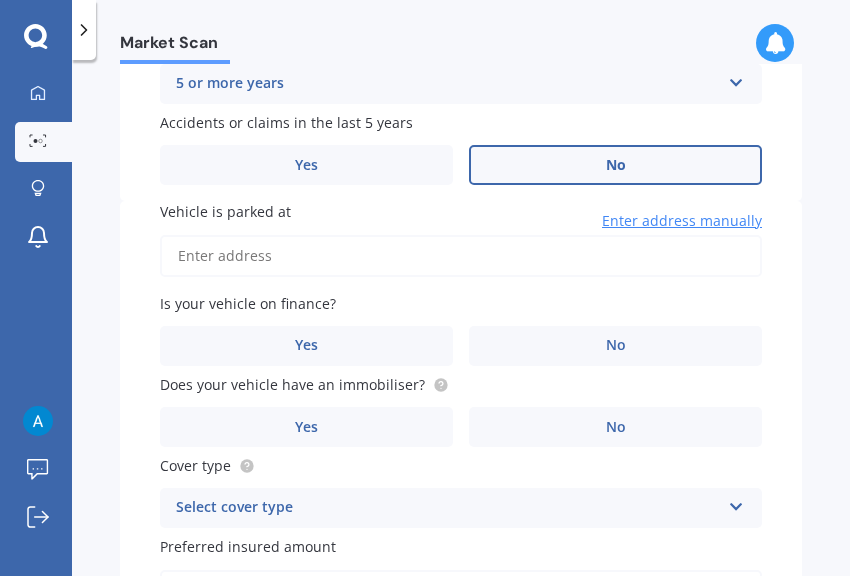 click on "No" at bounding box center (615, 165) 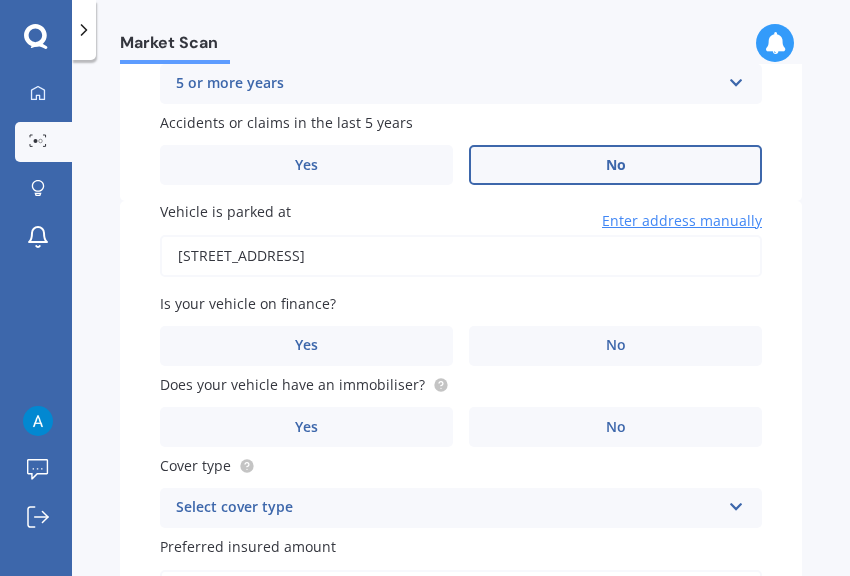 type on "[STREET_ADDRESS]" 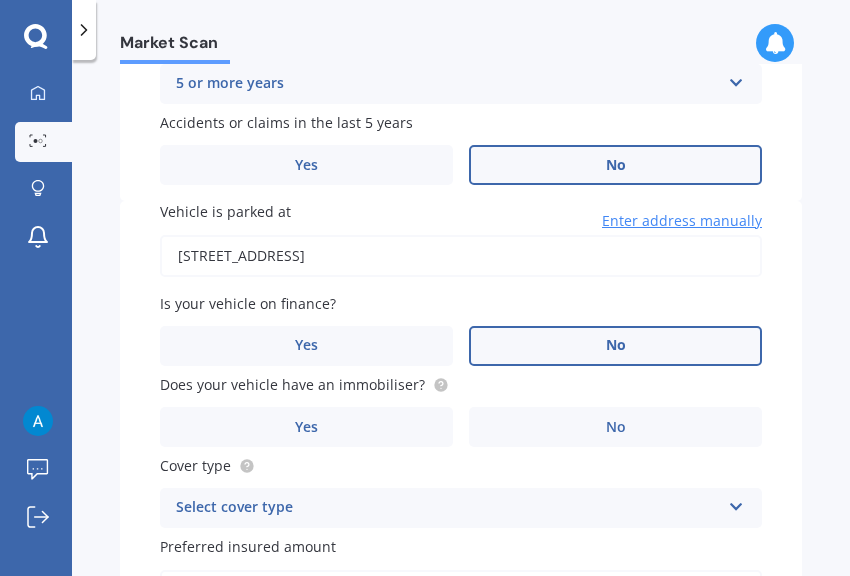 click on "No" at bounding box center (615, 346) 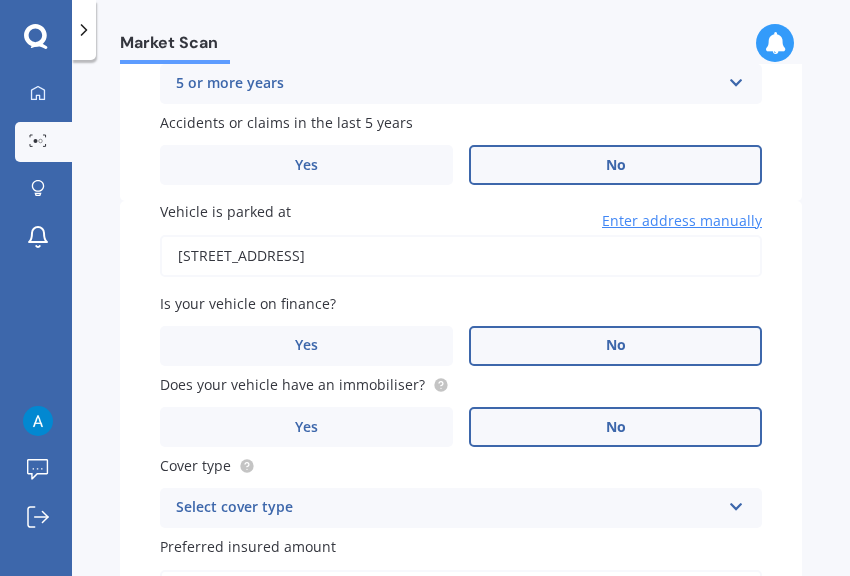click on "No" at bounding box center (615, 427) 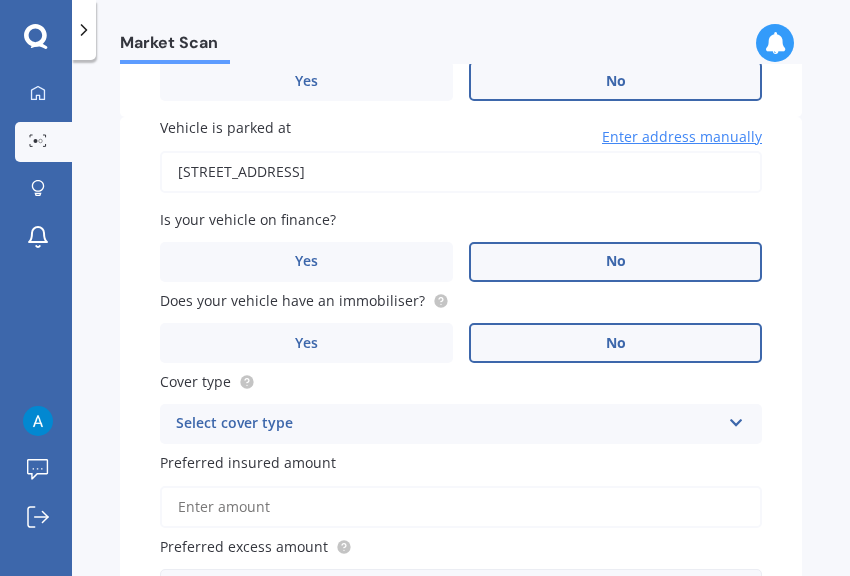 scroll, scrollTop: 1100, scrollLeft: 0, axis: vertical 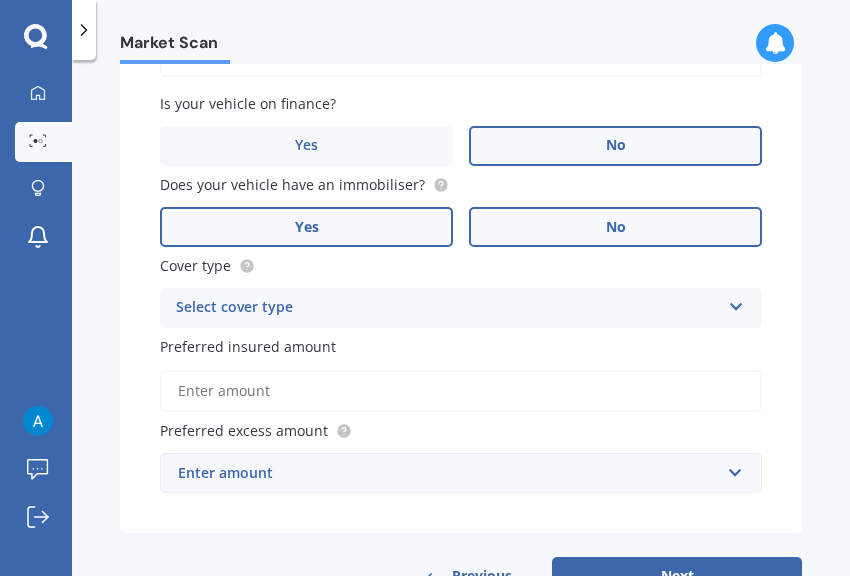 click on "Yes" at bounding box center [306, 227] 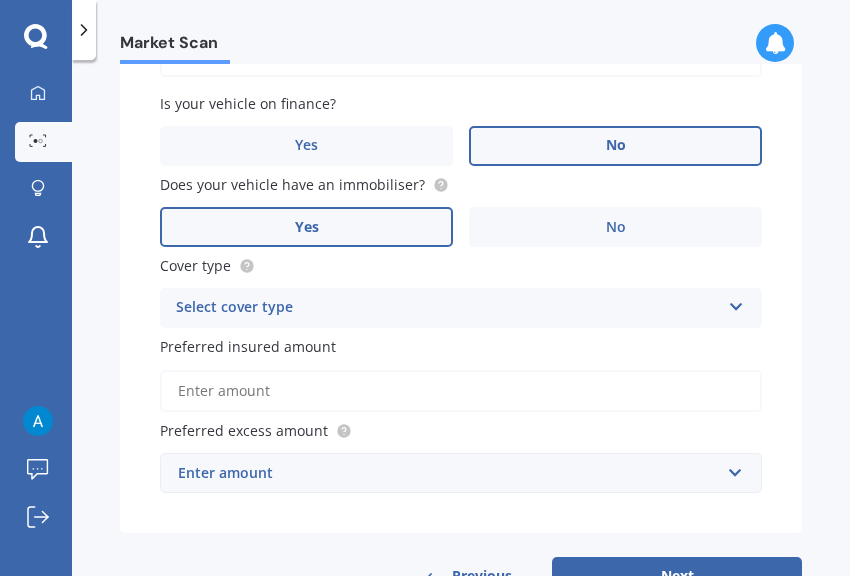 click on "Vehicle is parked at [STREET_ADDRESS] Enter address manually Is your vehicle on finance? Yes No Does your vehicle have an immobiliser? Yes No Cover type Select cover type Comprehensive Third Party, Fire & Theft Third Party Preferred insured amount Preferred excess amount Enter amount $100 $400 $500 $750 $1,000 $1,500 $2,000" at bounding box center (461, 267) 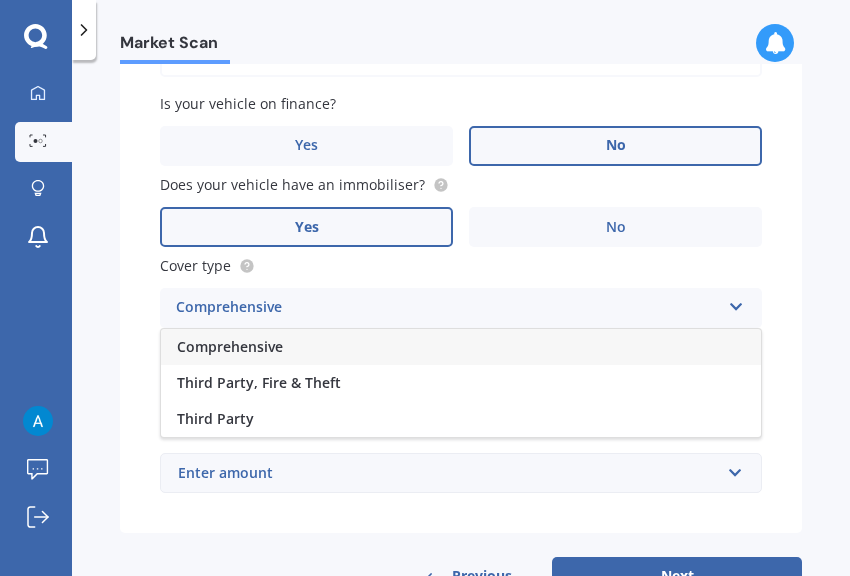 click on "Comprehensive" at bounding box center [461, 347] 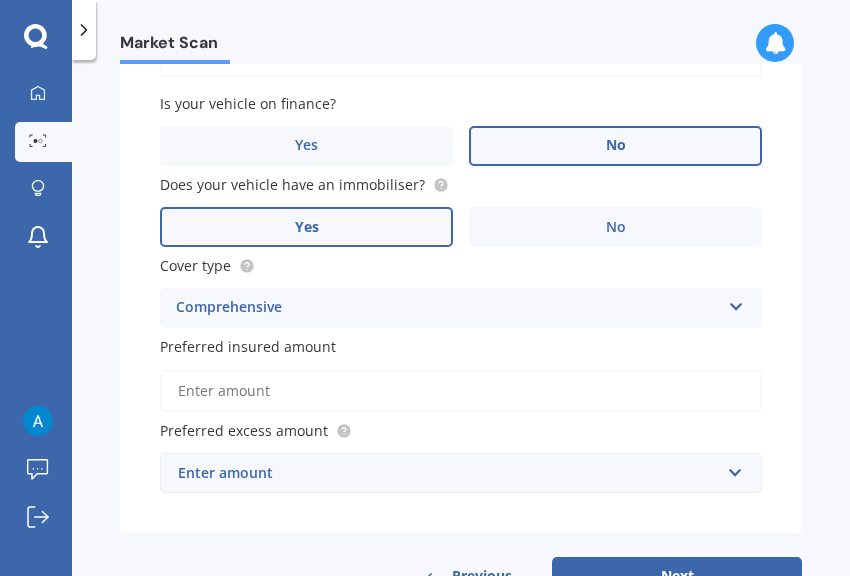 click on "Preferred insured amount" at bounding box center (461, 391) 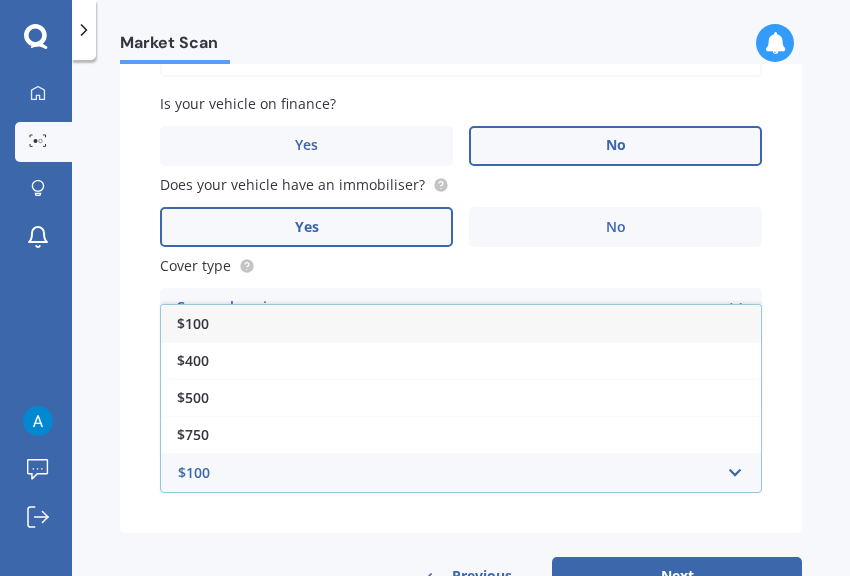 click on "Vehicle is parked at [STREET_ADDRESS] Enter address manually Is your vehicle on finance? Yes No Does your vehicle have an immobiliser? Yes No Cover type Comprehensive Comprehensive Third Party, Fire & Theft Third Party Preferred insured amount Preferred excess amount $100 $100 $400 $500 $750 $1,000 $1,500 $2,000" at bounding box center [461, 267] 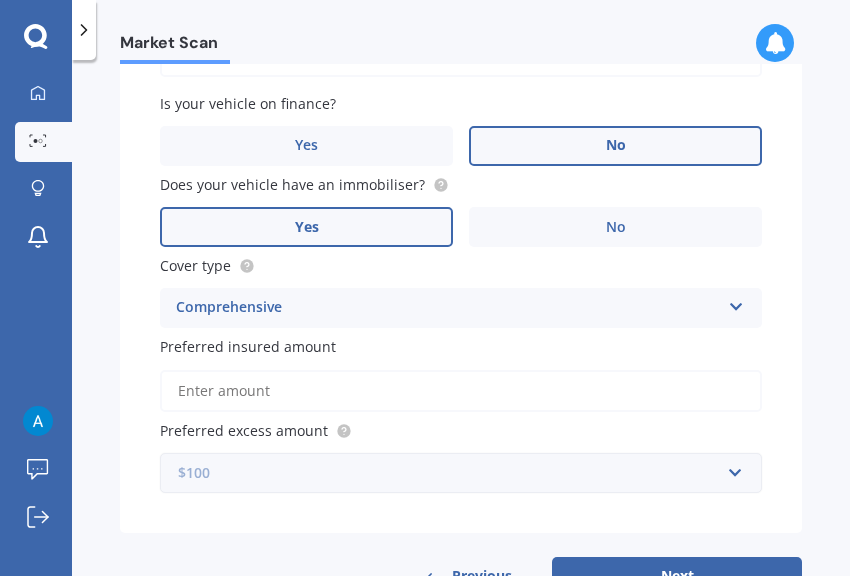 click at bounding box center [454, 473] 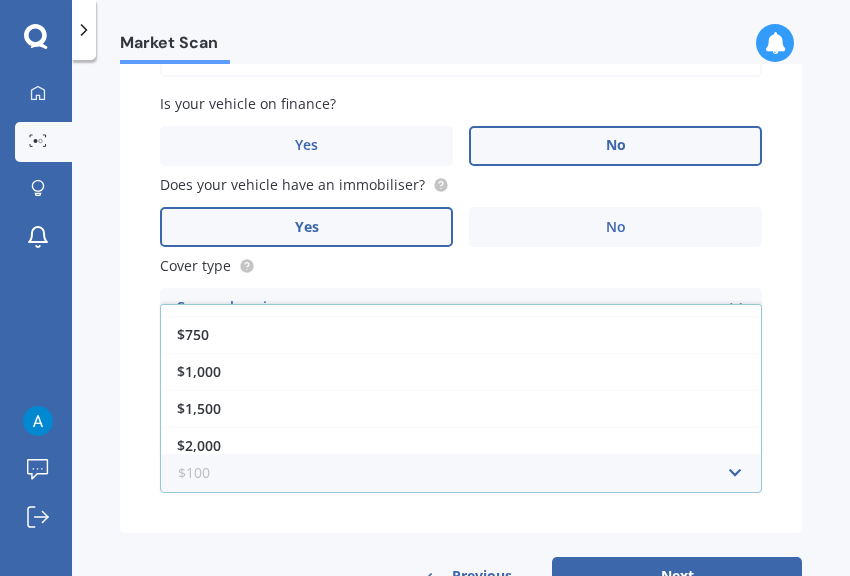 scroll, scrollTop: 0, scrollLeft: 0, axis: both 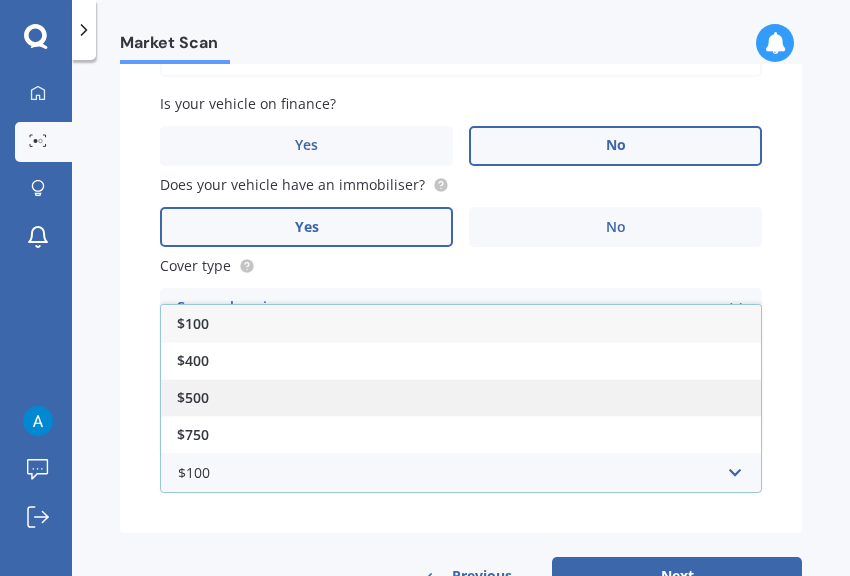 click on "$500" at bounding box center (461, 397) 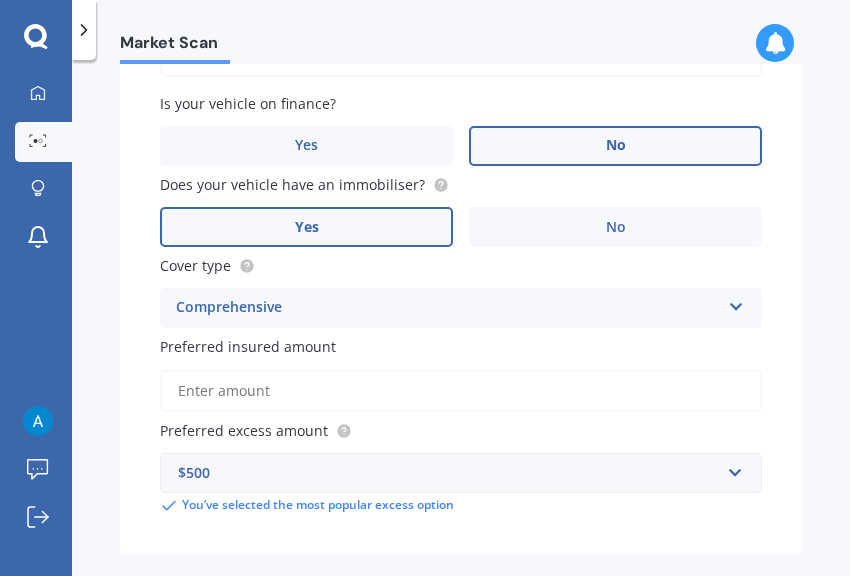 click on "Preferred insured amount" at bounding box center (461, 391) 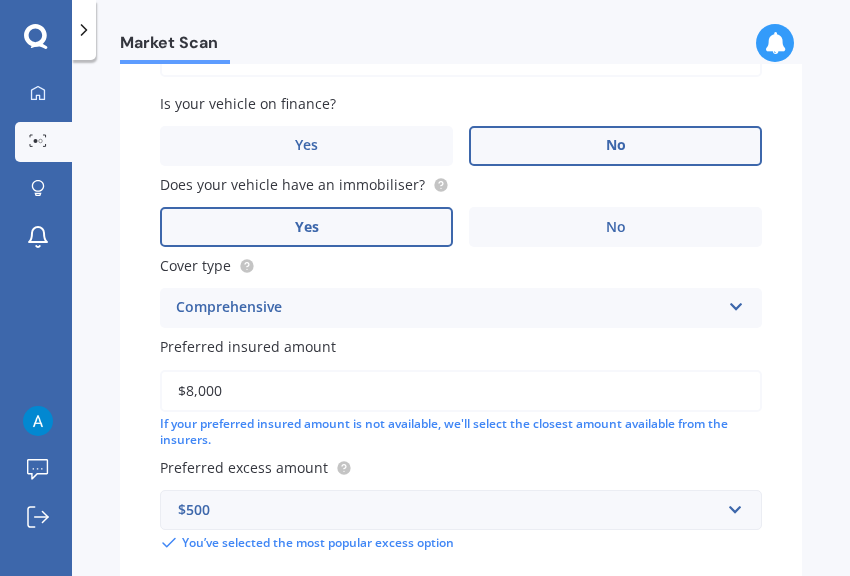 type on "$8,000" 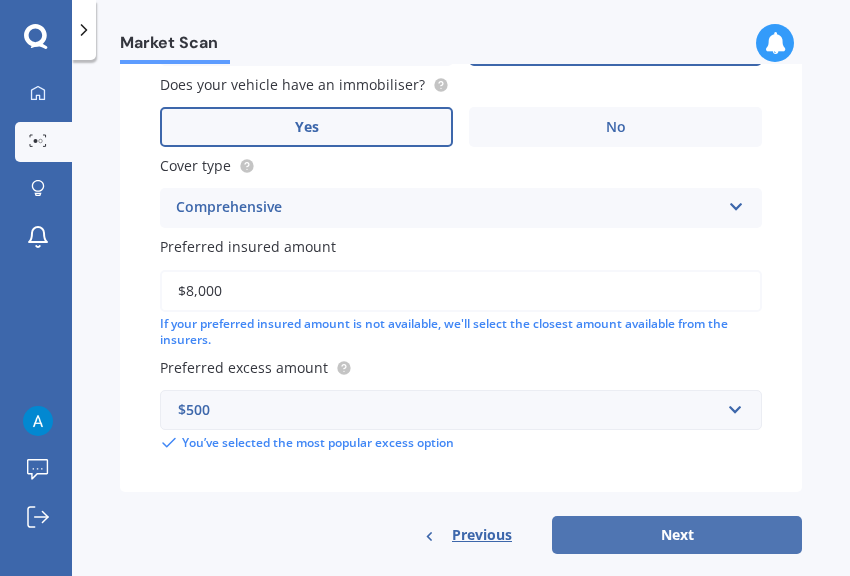 click on "Next" at bounding box center (677, 535) 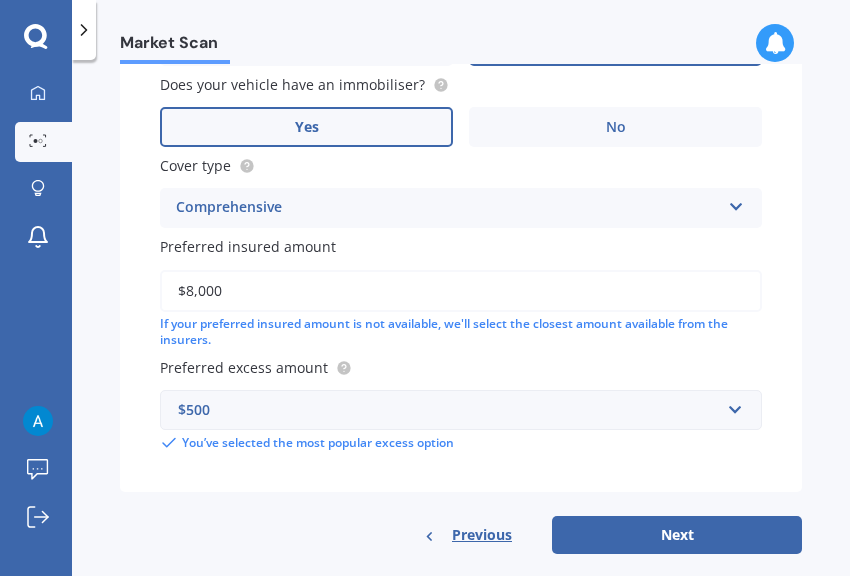 select on "18" 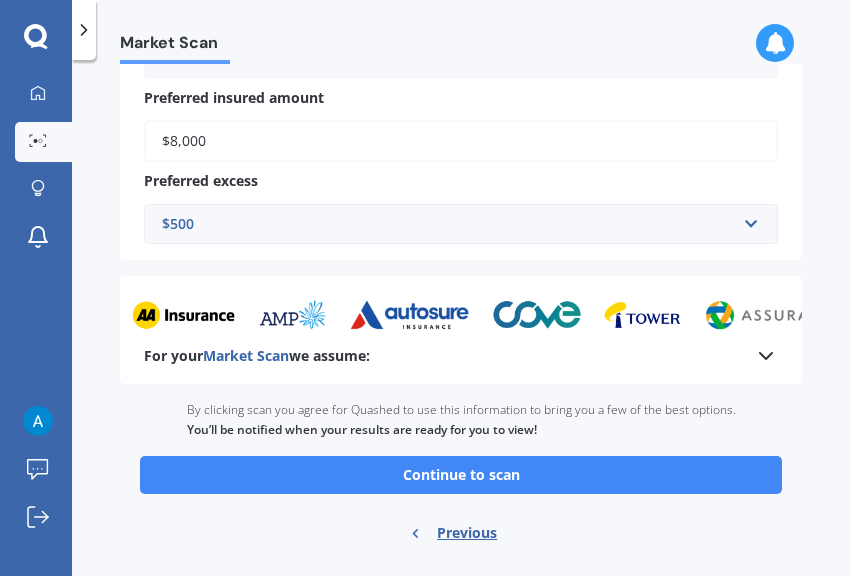 scroll, scrollTop: 983, scrollLeft: 0, axis: vertical 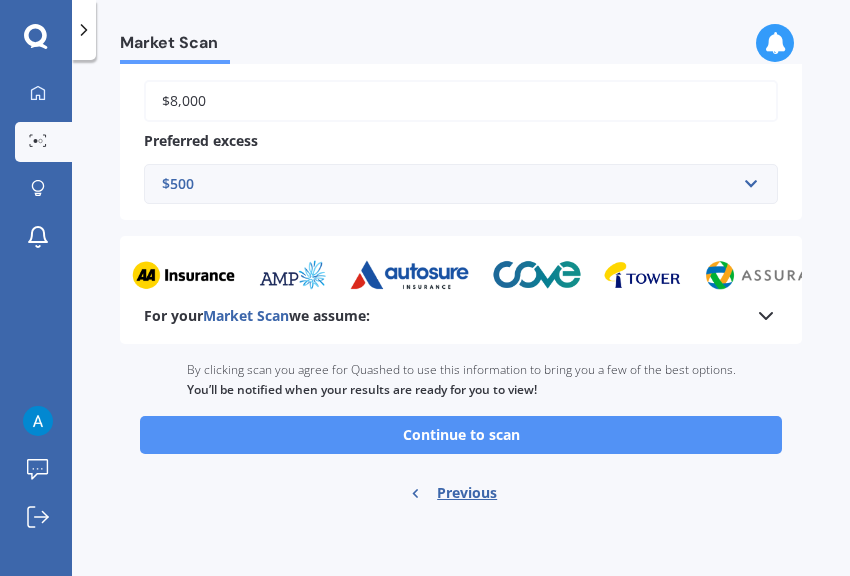 click on "Continue to scan" at bounding box center (461, 435) 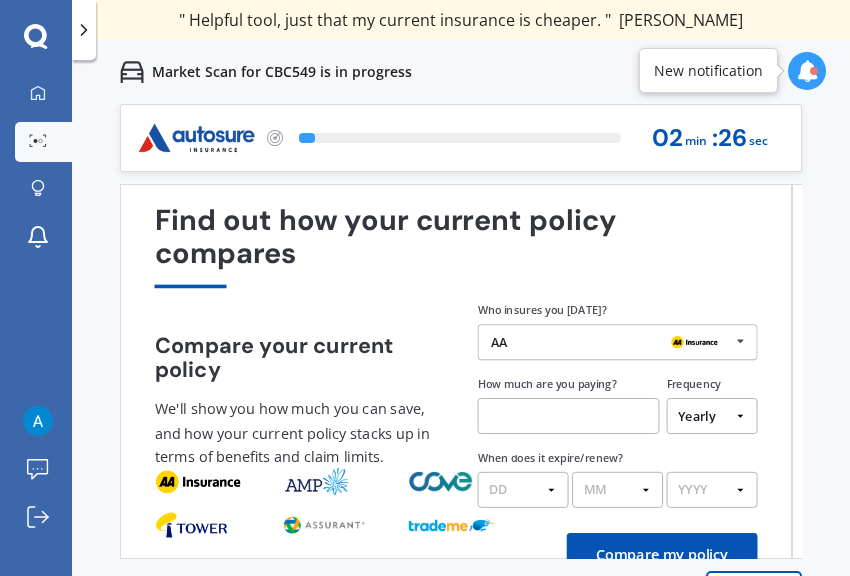 scroll, scrollTop: 55, scrollLeft: 0, axis: vertical 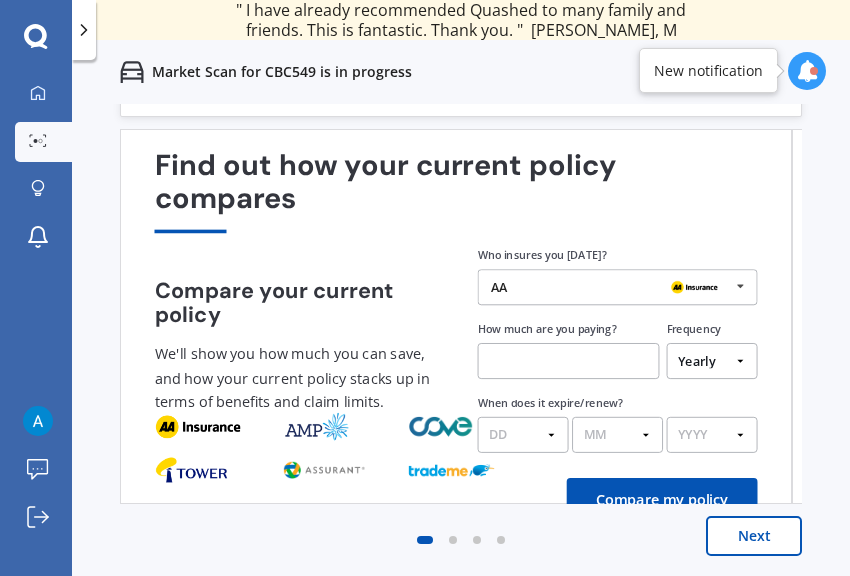 click at bounding box center (453, 540) 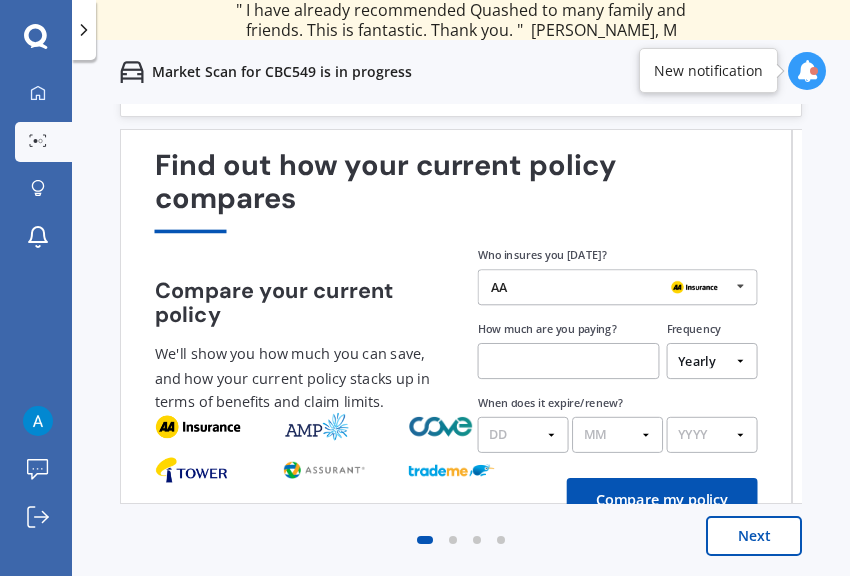 click at bounding box center [453, 540] 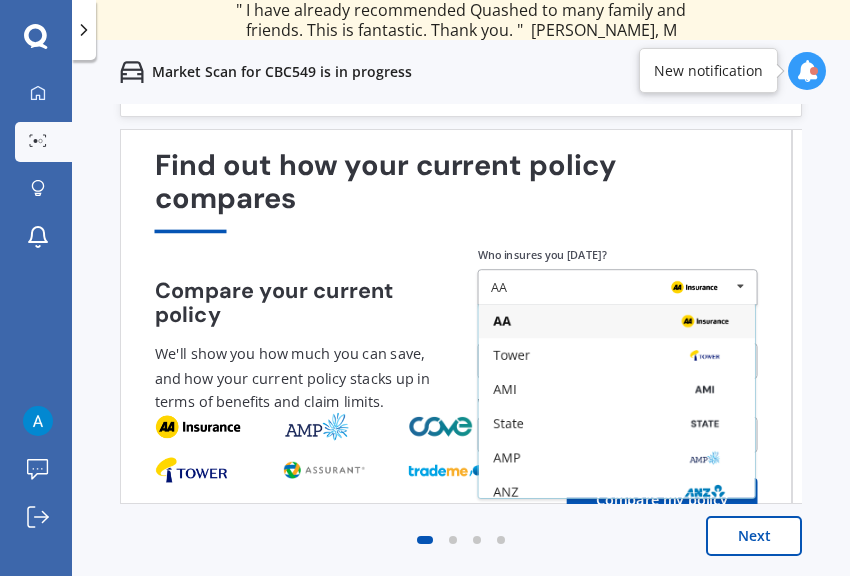 click on "Find out how your current policy compares" at bounding box center (456, 191) 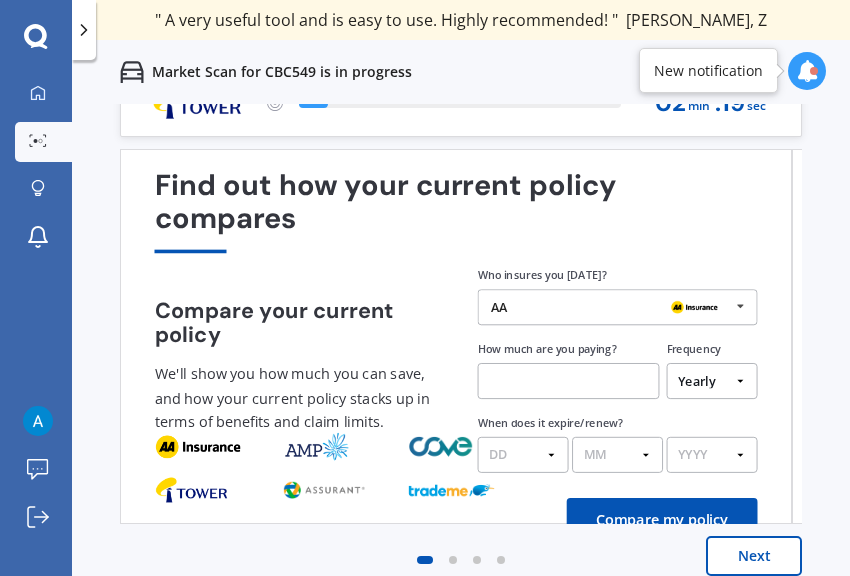 scroll, scrollTop: 55, scrollLeft: 0, axis: vertical 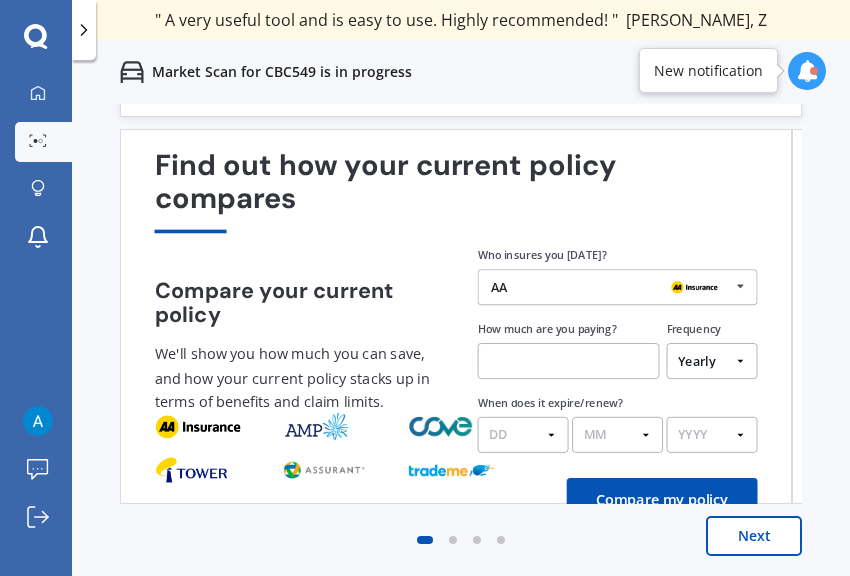 click on "Next" at bounding box center (754, 536) 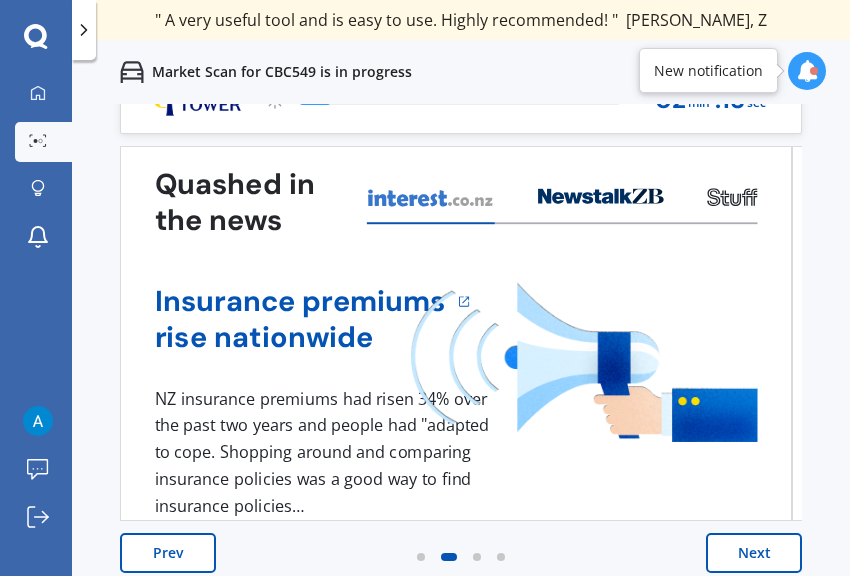 scroll, scrollTop: 55, scrollLeft: 0, axis: vertical 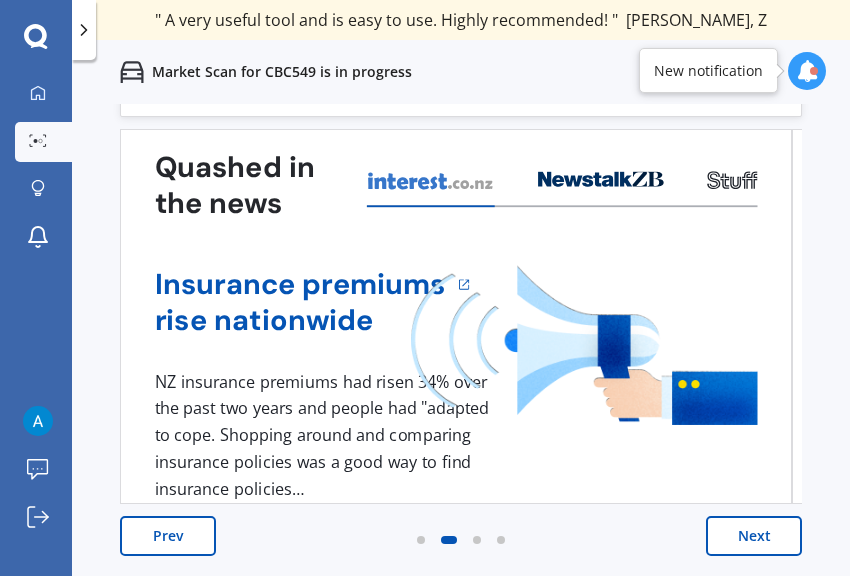 click on "Next" at bounding box center [754, 536] 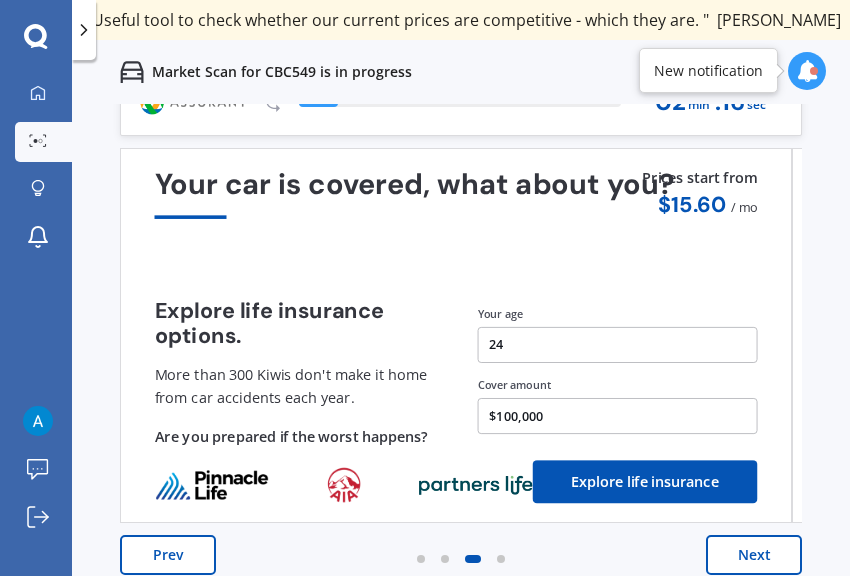 scroll, scrollTop: 55, scrollLeft: 0, axis: vertical 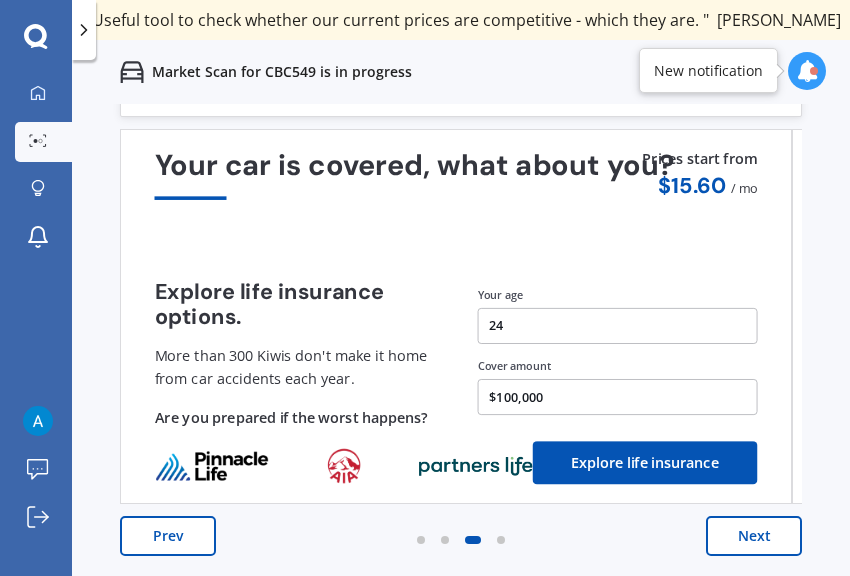 click on "Prev Next" at bounding box center (461, 556) 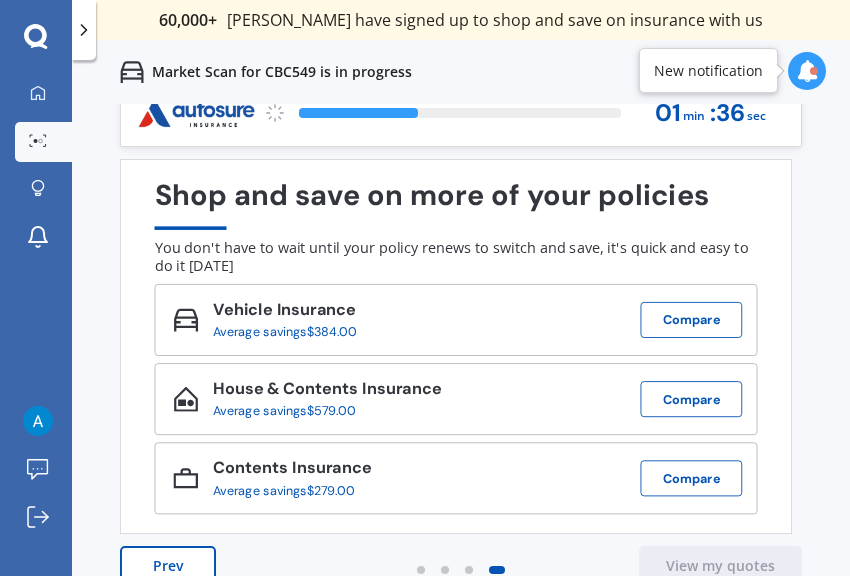 scroll, scrollTop: 0, scrollLeft: 0, axis: both 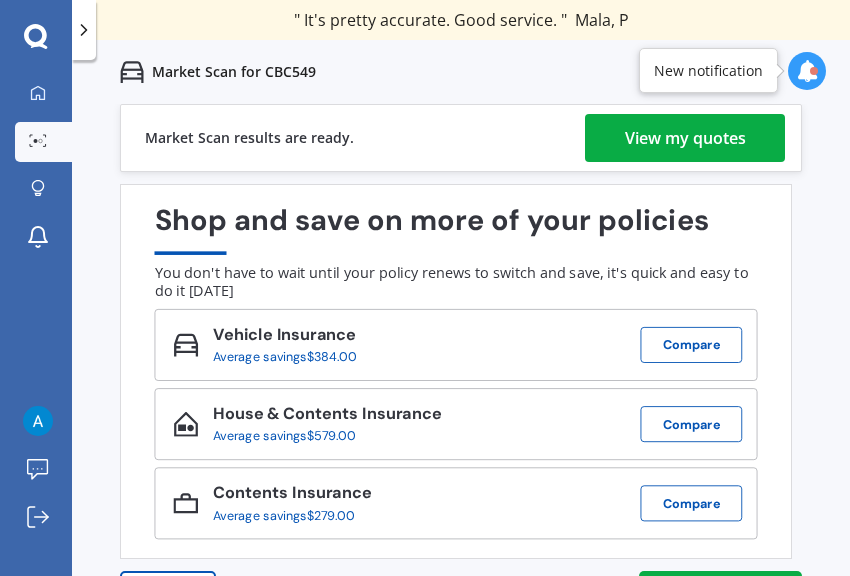 click on "View my quotes" at bounding box center [685, 138] 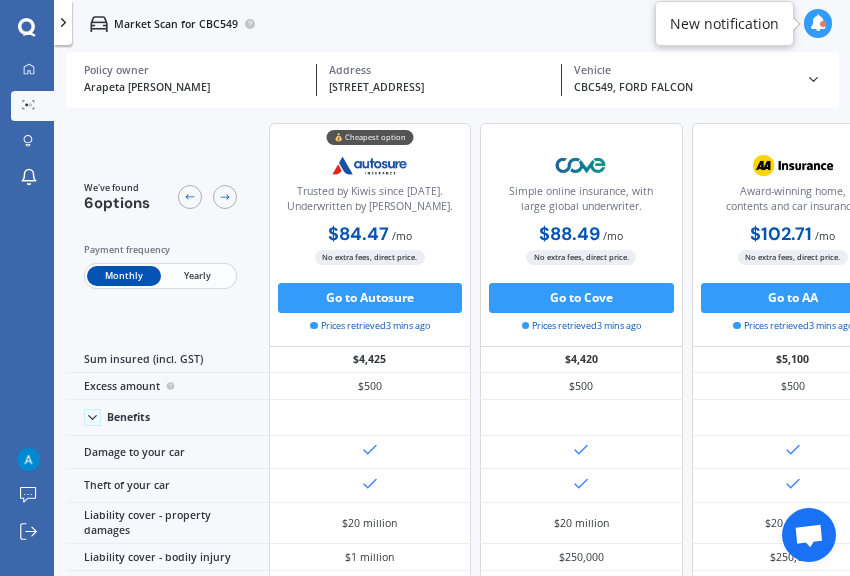 drag, startPoint x: 358, startPoint y: 565, endPoint x: 416, endPoint y: 571, distance: 58.30952 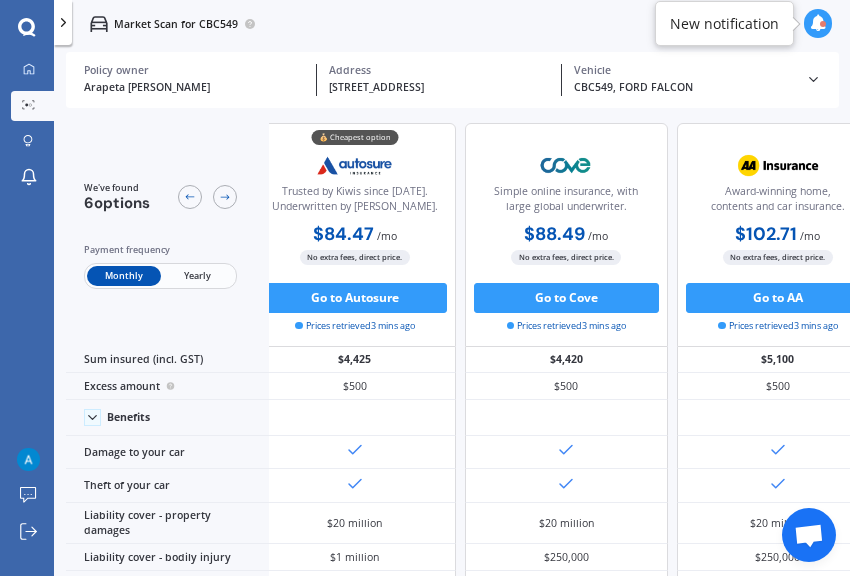 scroll, scrollTop: 0, scrollLeft: 0, axis: both 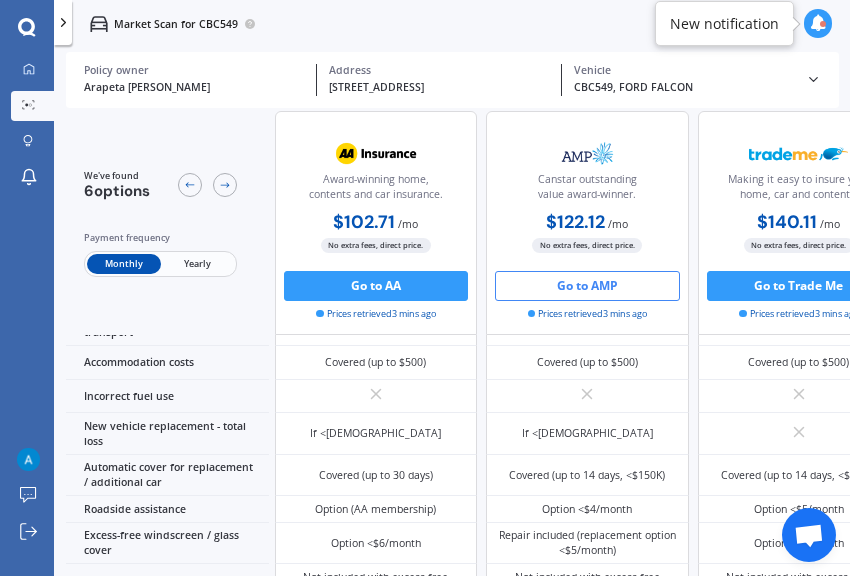 click on "Go to AMP" at bounding box center (587, 286) 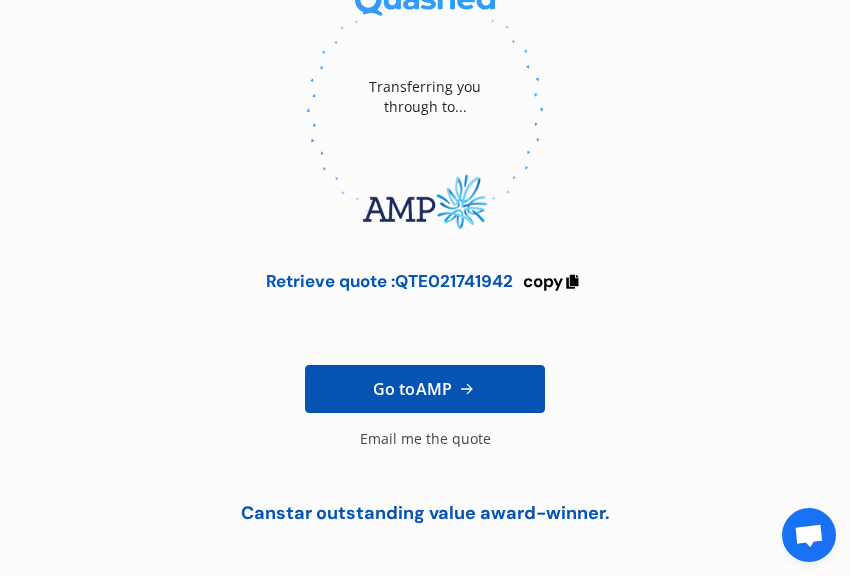 scroll, scrollTop: 200, scrollLeft: 0, axis: vertical 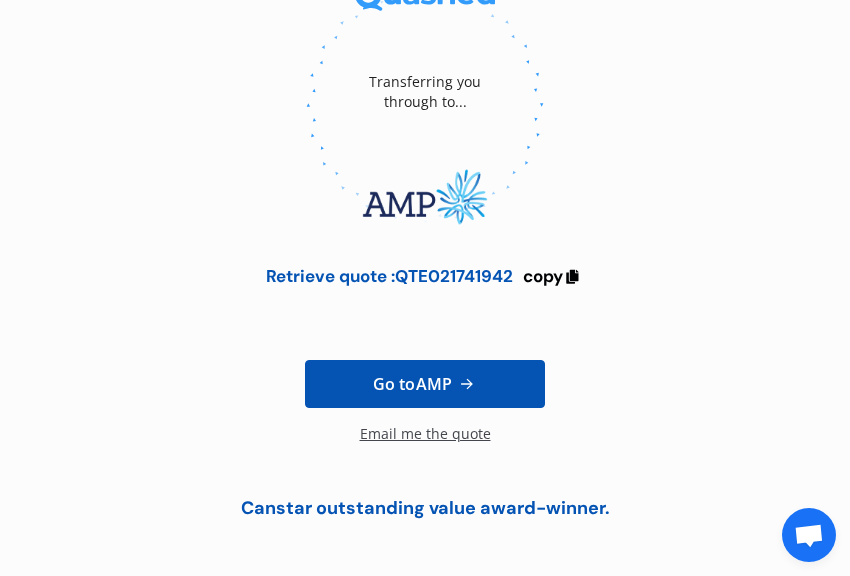 click on "Email me the quote" at bounding box center [425, 444] 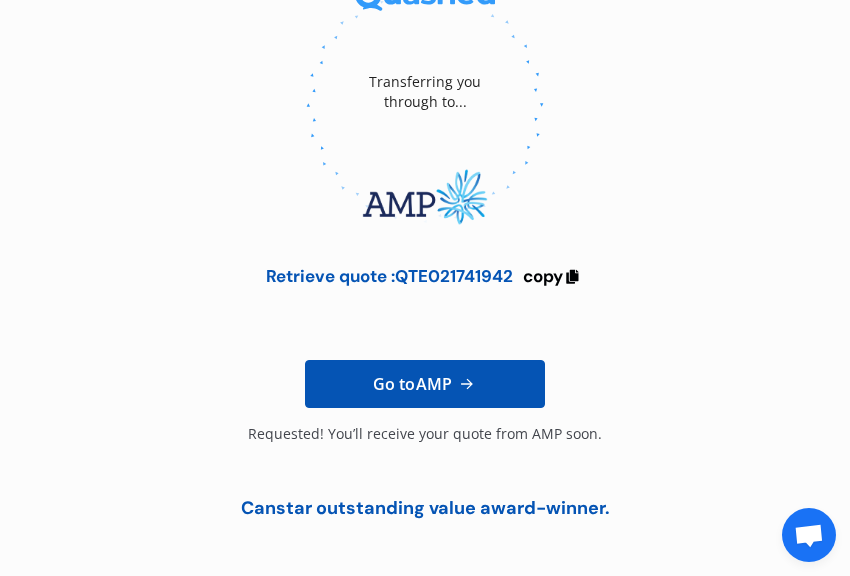 click 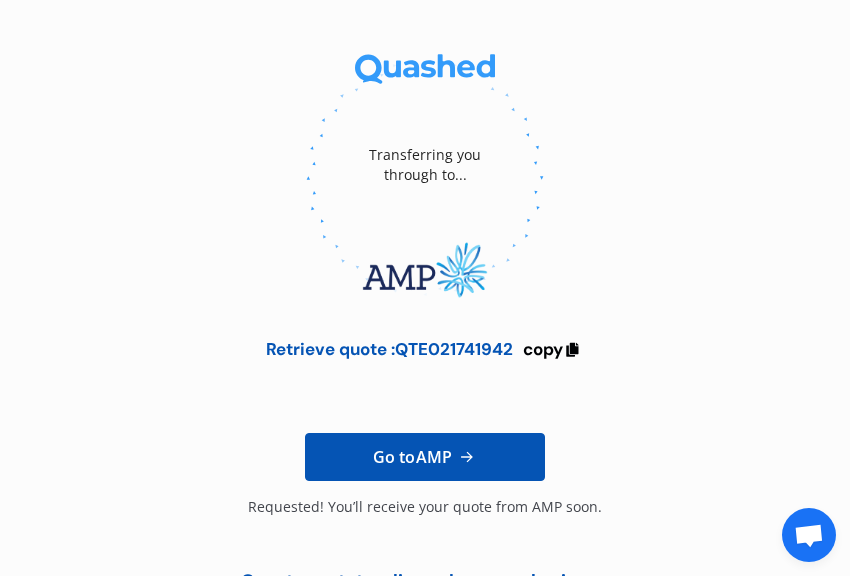 scroll, scrollTop: 0, scrollLeft: 0, axis: both 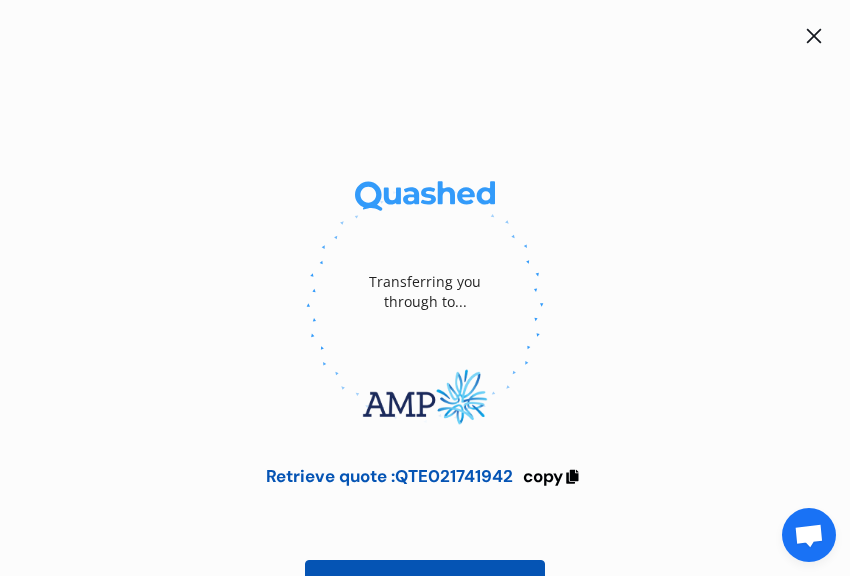 click at bounding box center (814, 36) 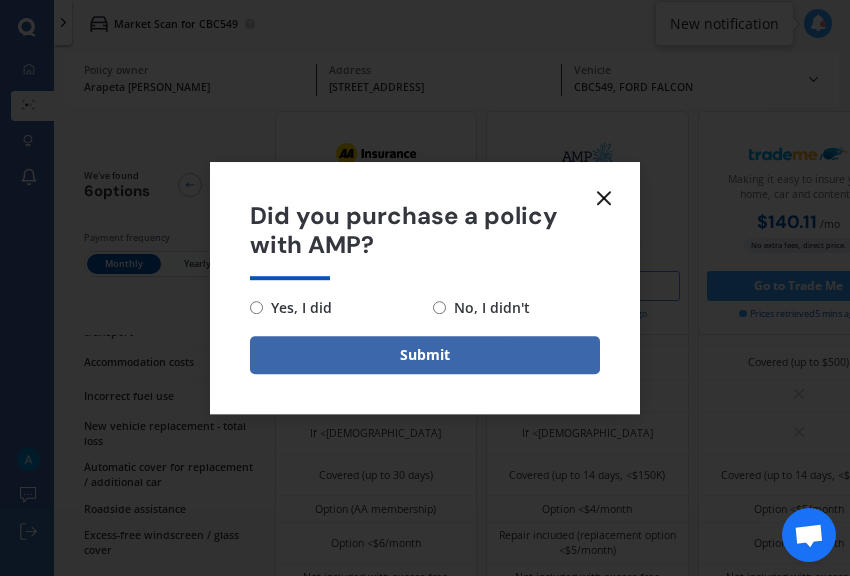 click 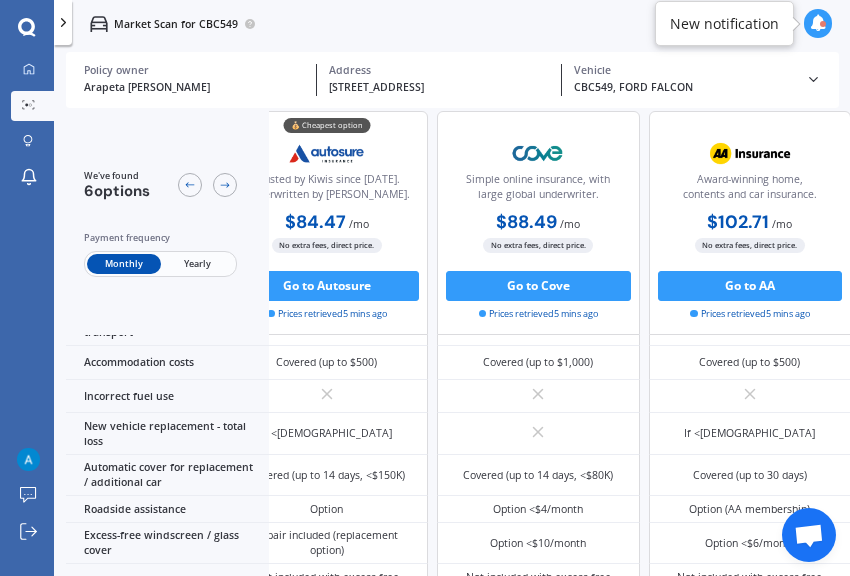scroll, scrollTop: 533, scrollLeft: 0, axis: vertical 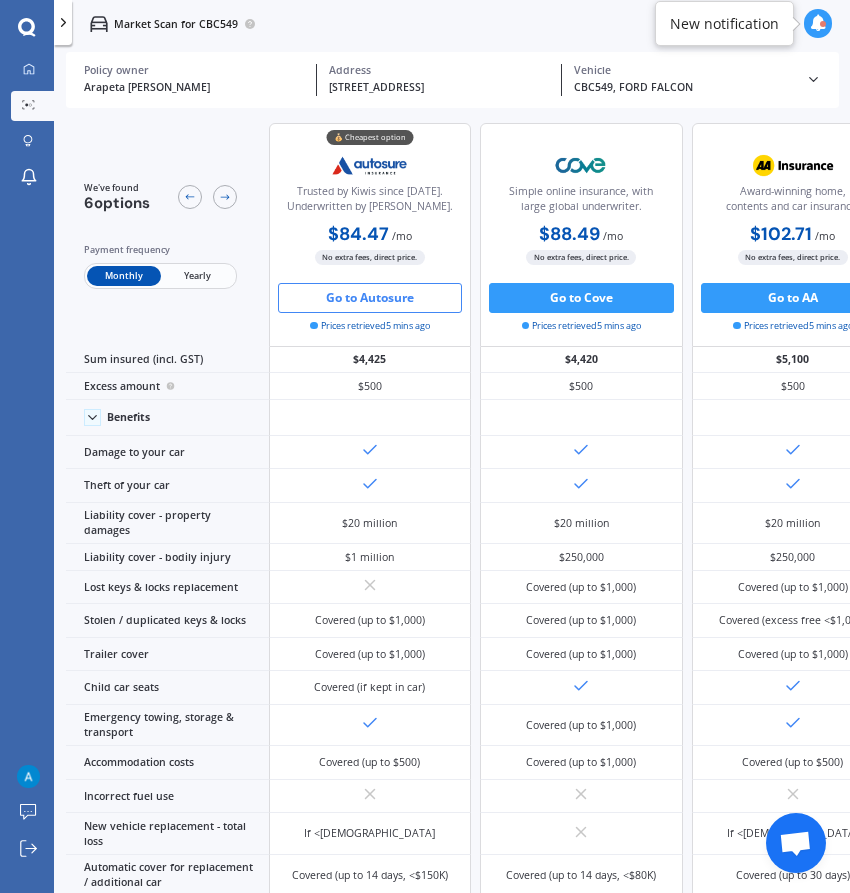 click on "Go to Autosure" at bounding box center (370, 298) 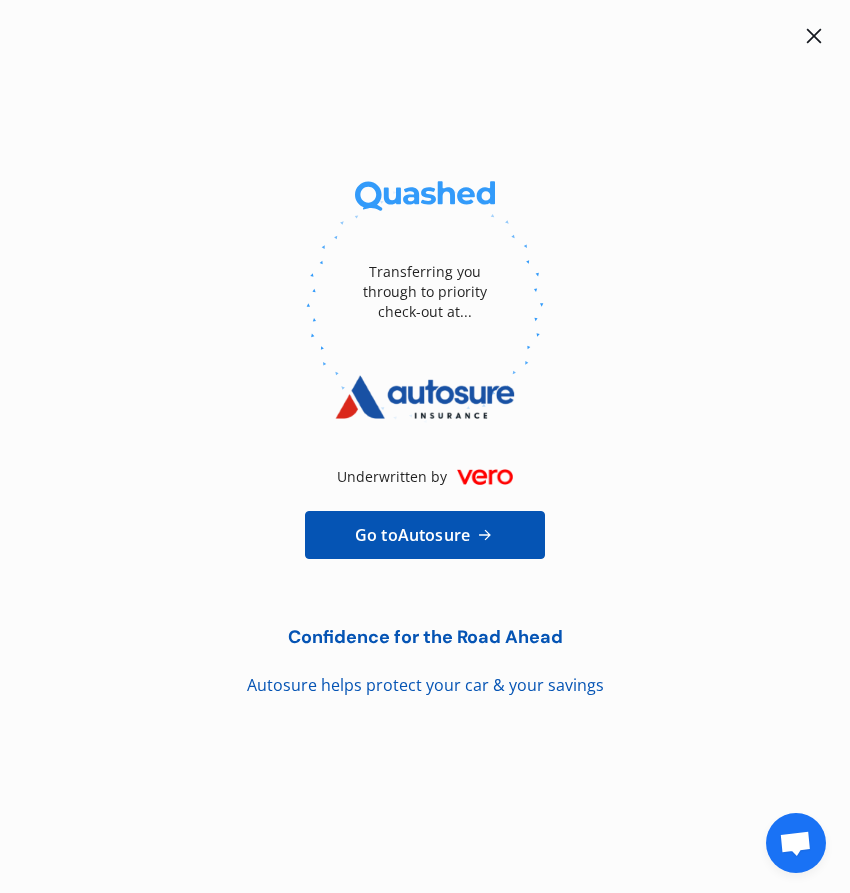 click on "Transferring you through to priority check-out at... Underwritten by Go to  Autosure Confidence for the Road Ahead Autosure helps protect your car & your savings" at bounding box center [425, 446] 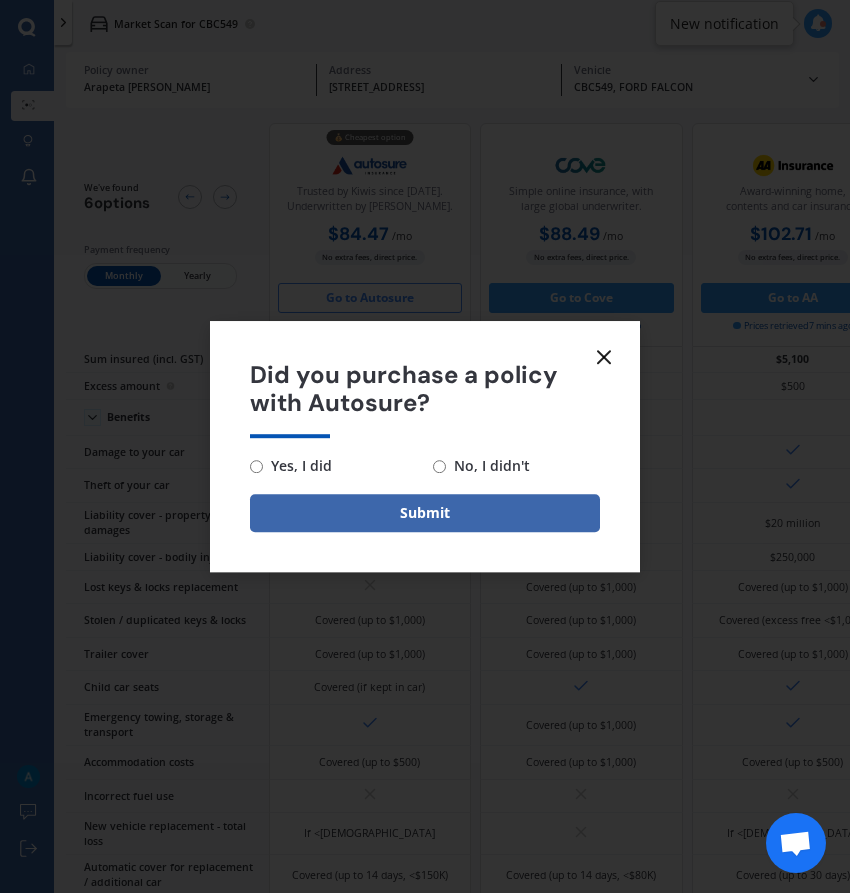 click 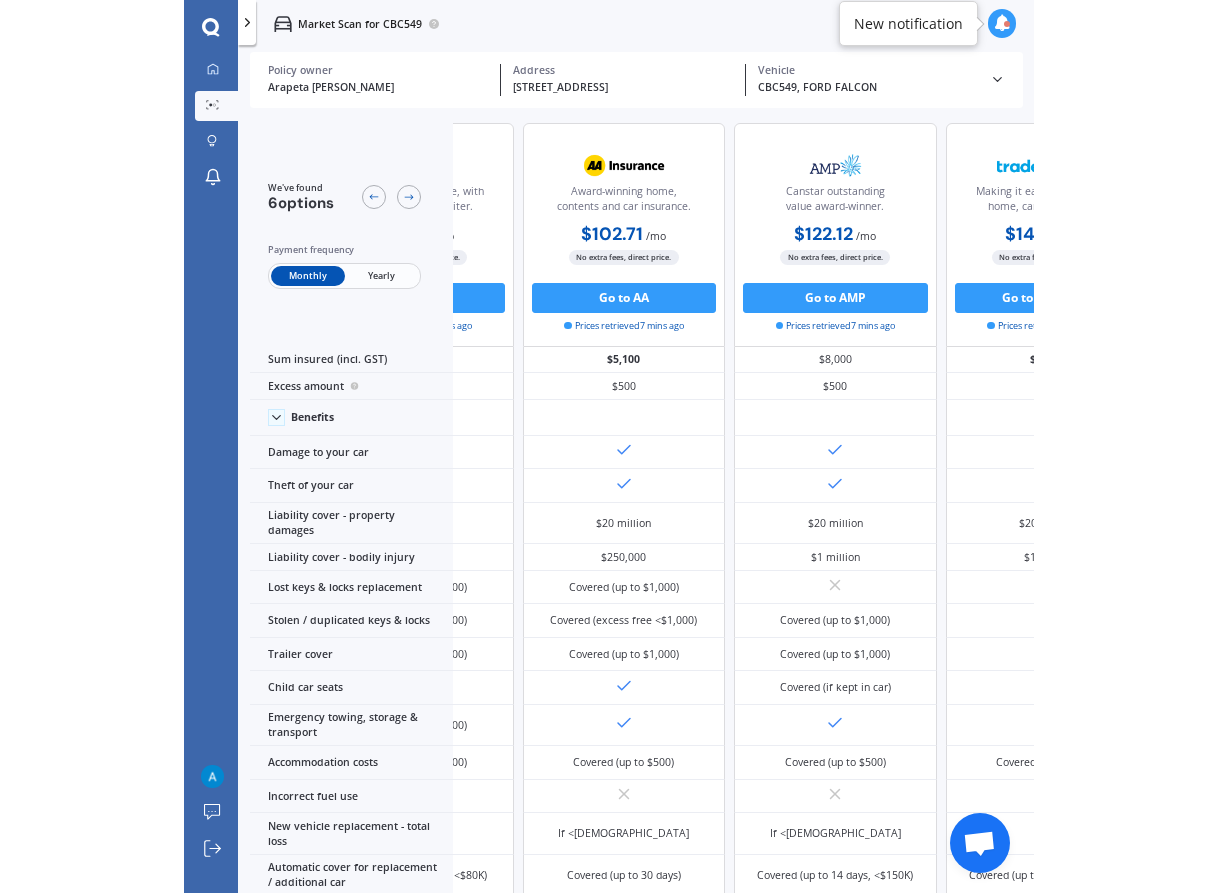 scroll, scrollTop: 0, scrollLeft: 534, axis: horizontal 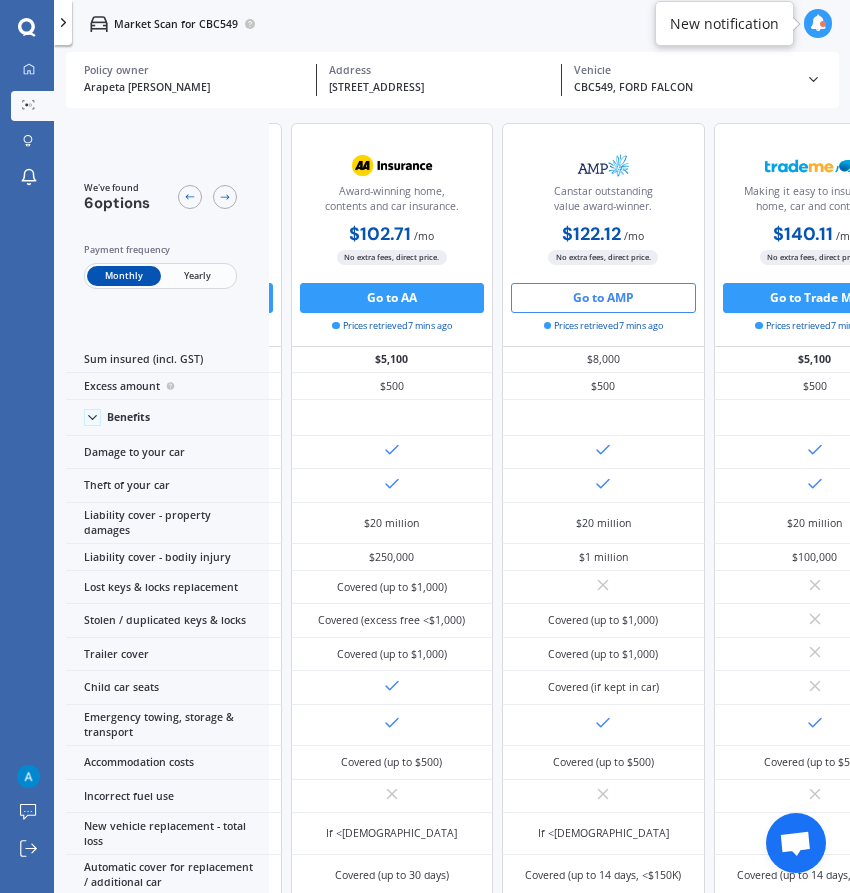 click on "Go to AMP" at bounding box center (603, 298) 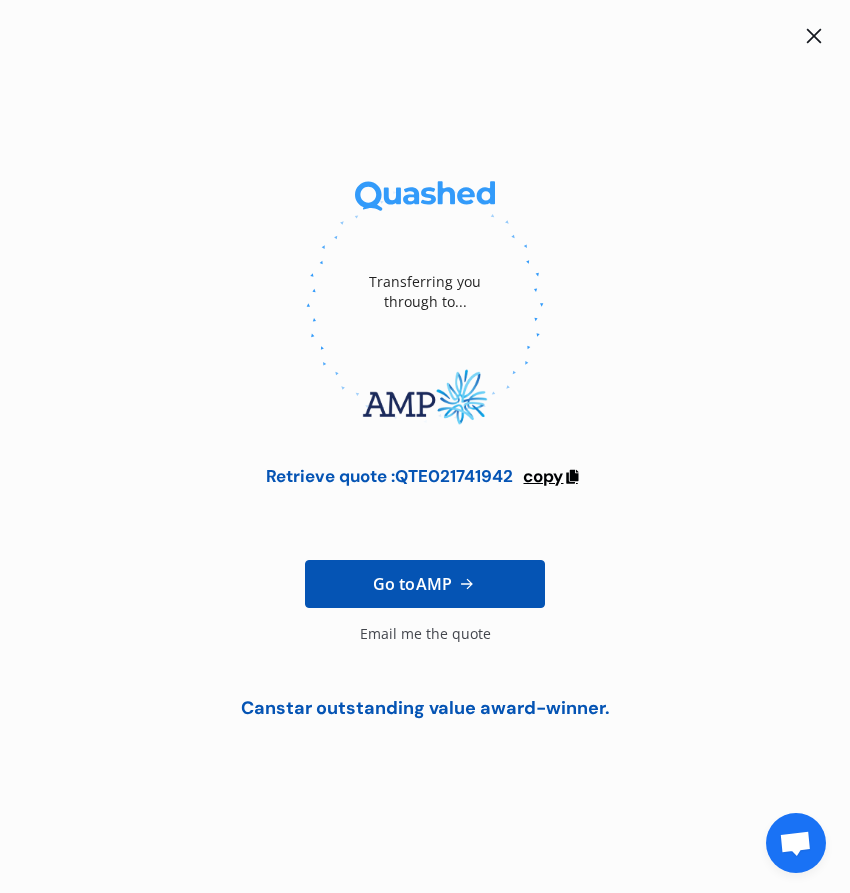 click on "copy" at bounding box center [543, 476] 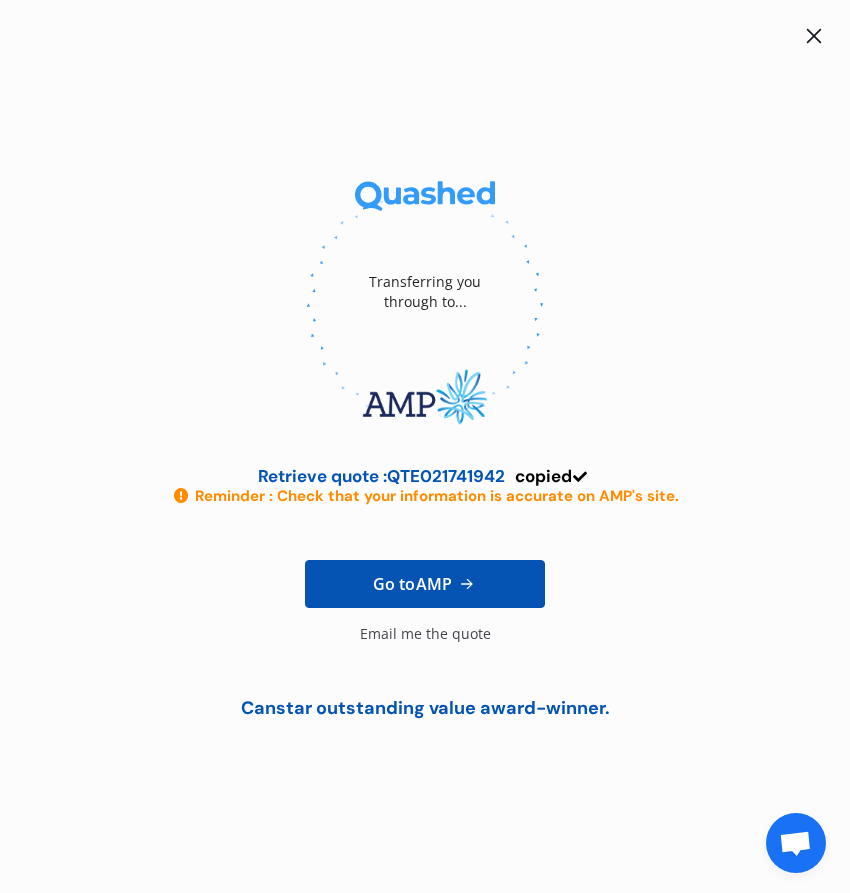 click 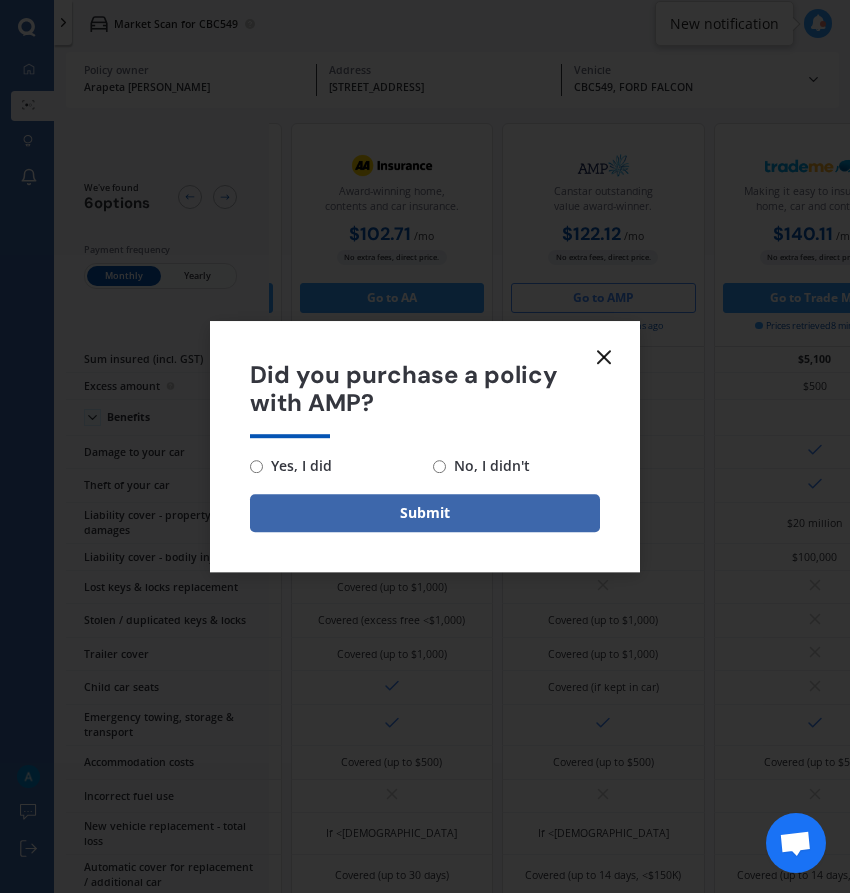 click 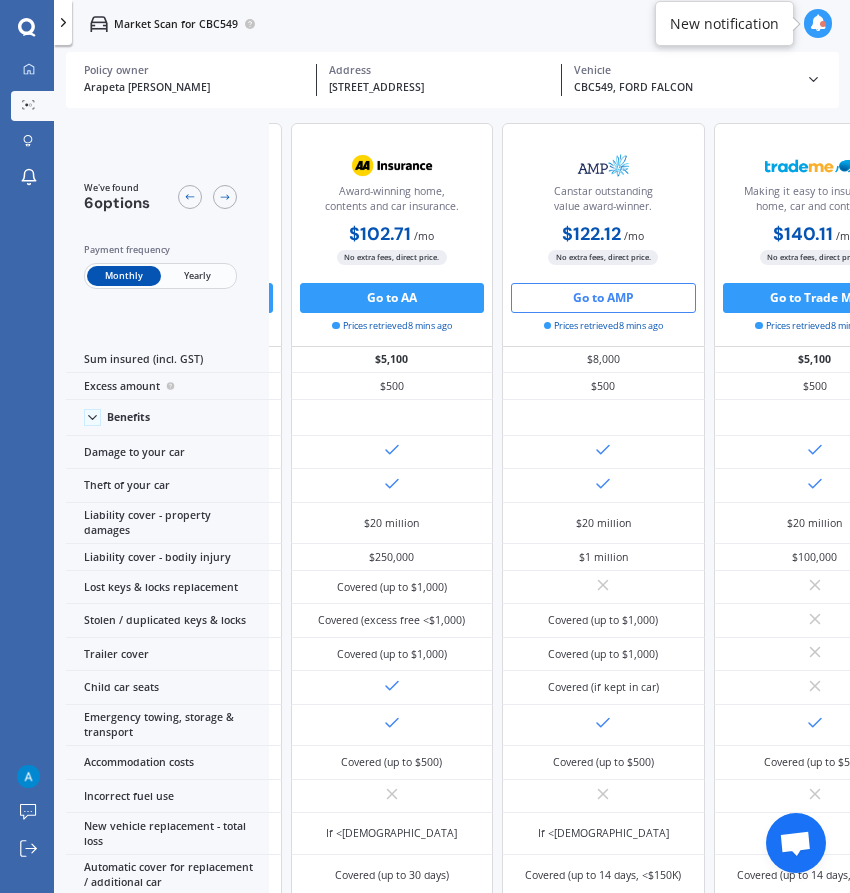 click on "[STREET_ADDRESS]" at bounding box center [439, 88] 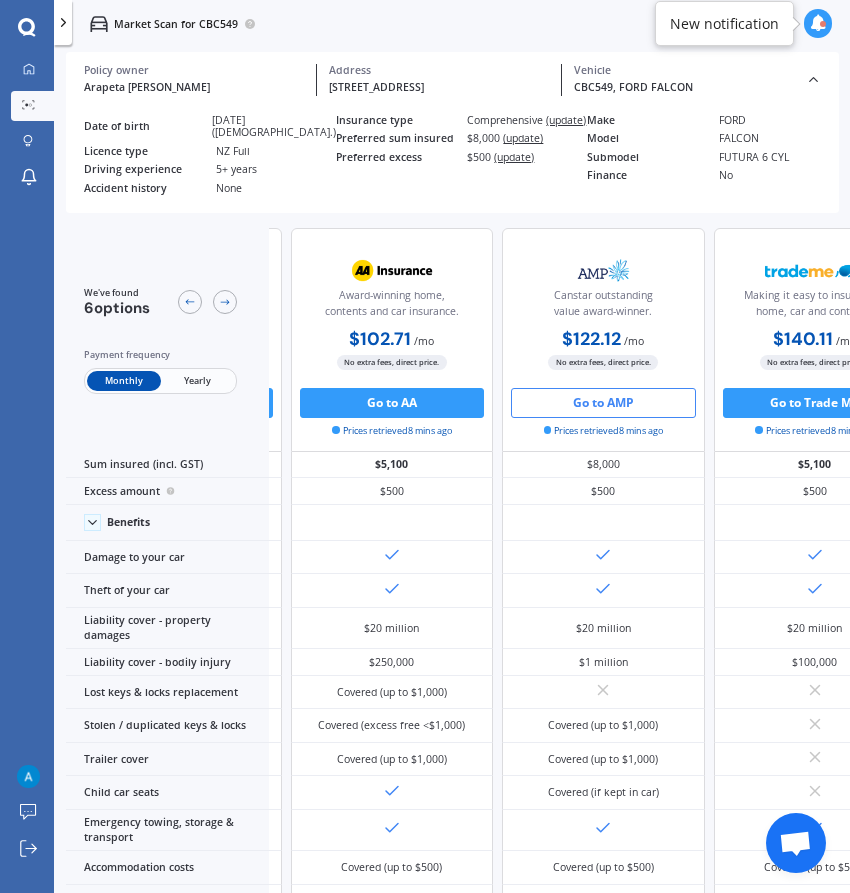 click on "[STREET_ADDRESS]" at bounding box center (439, 88) 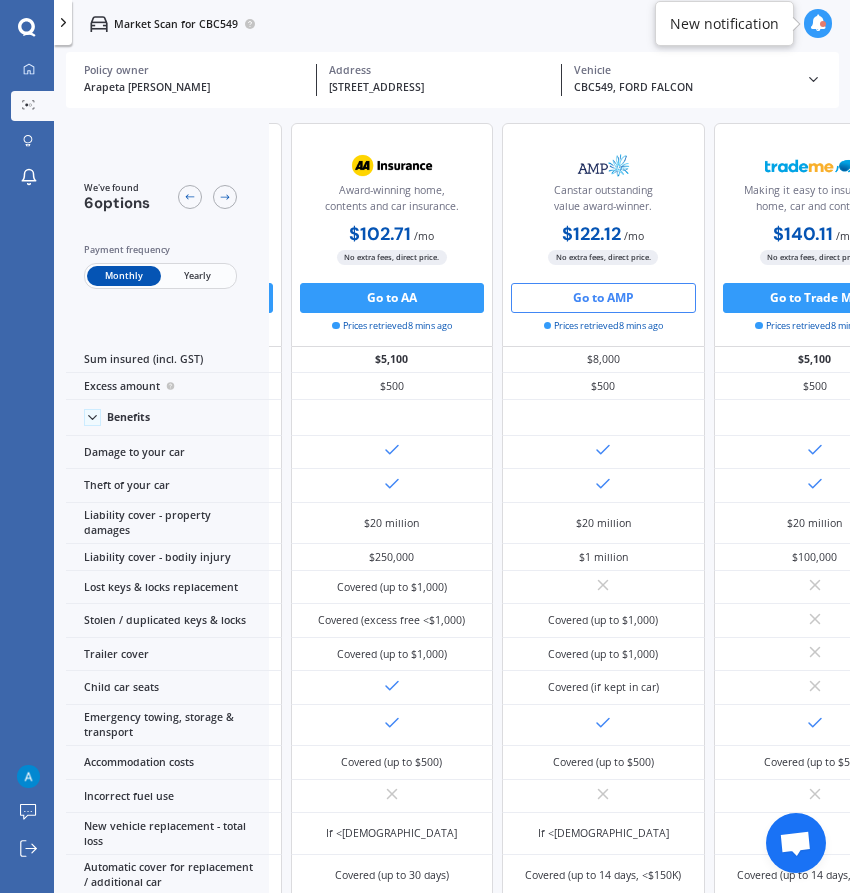 click on "[STREET_ADDRESS]" at bounding box center [439, 88] 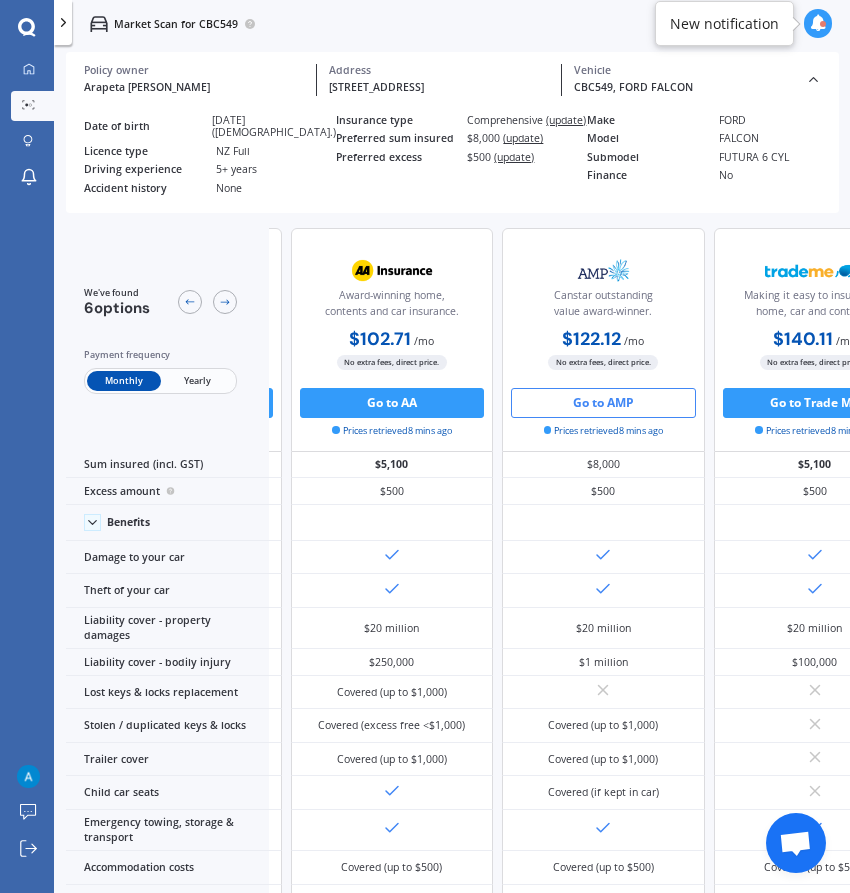 click on "[STREET_ADDRESS] Address" at bounding box center [439, 80] 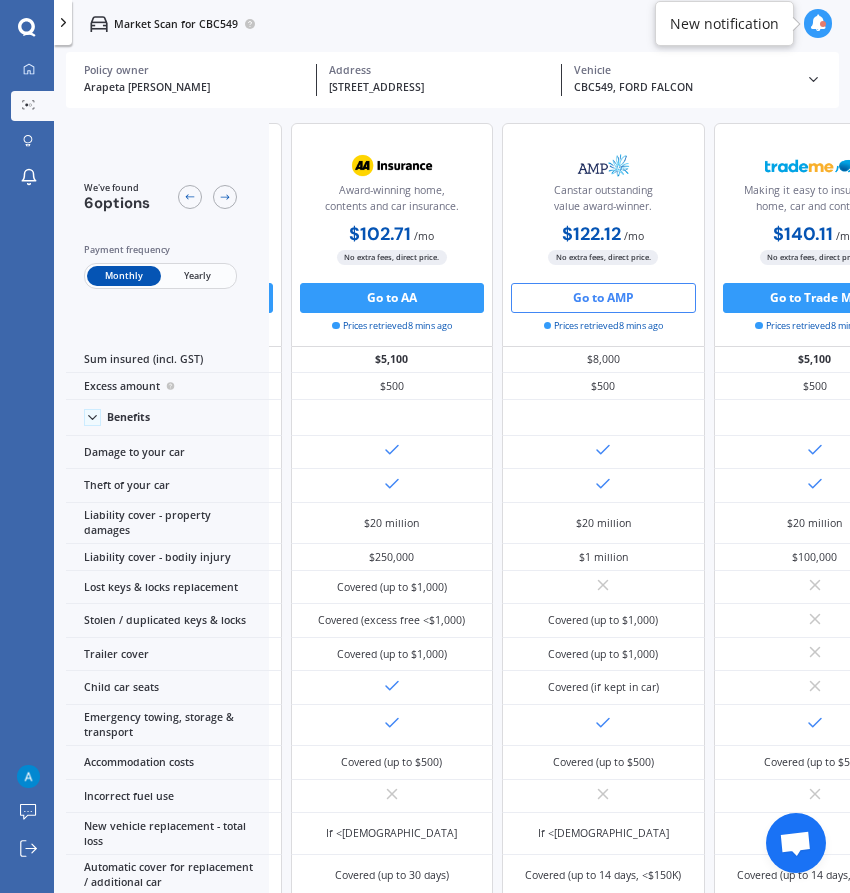click on "[STREET_ADDRESS] Address" at bounding box center [439, 80] 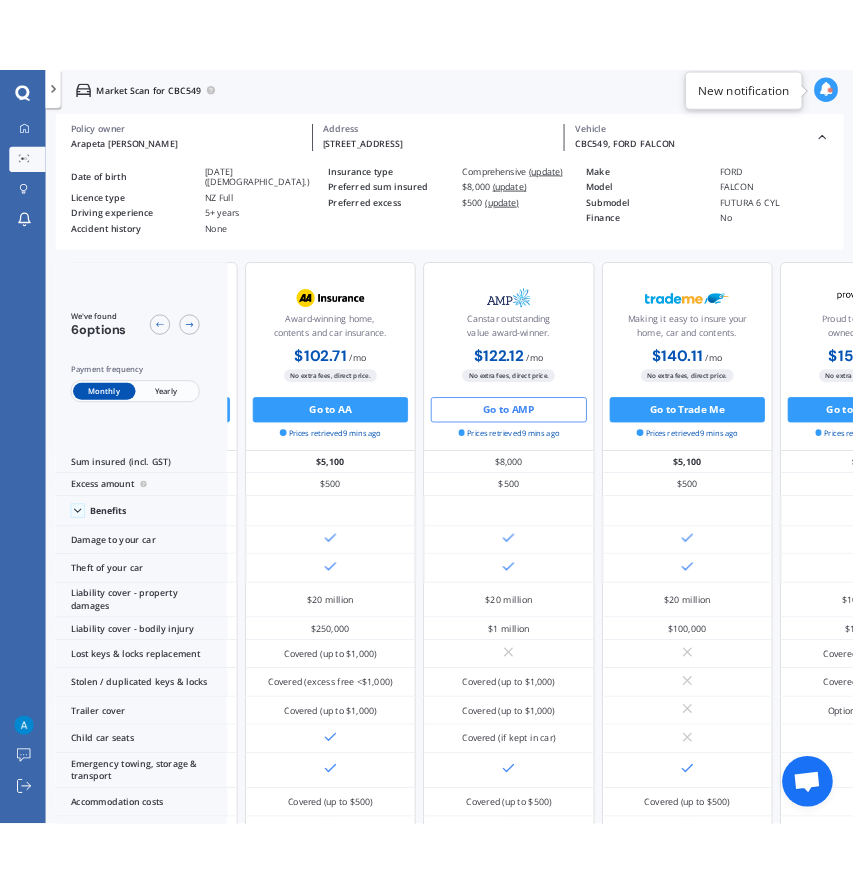 scroll, scrollTop: 0, scrollLeft: 526, axis: horizontal 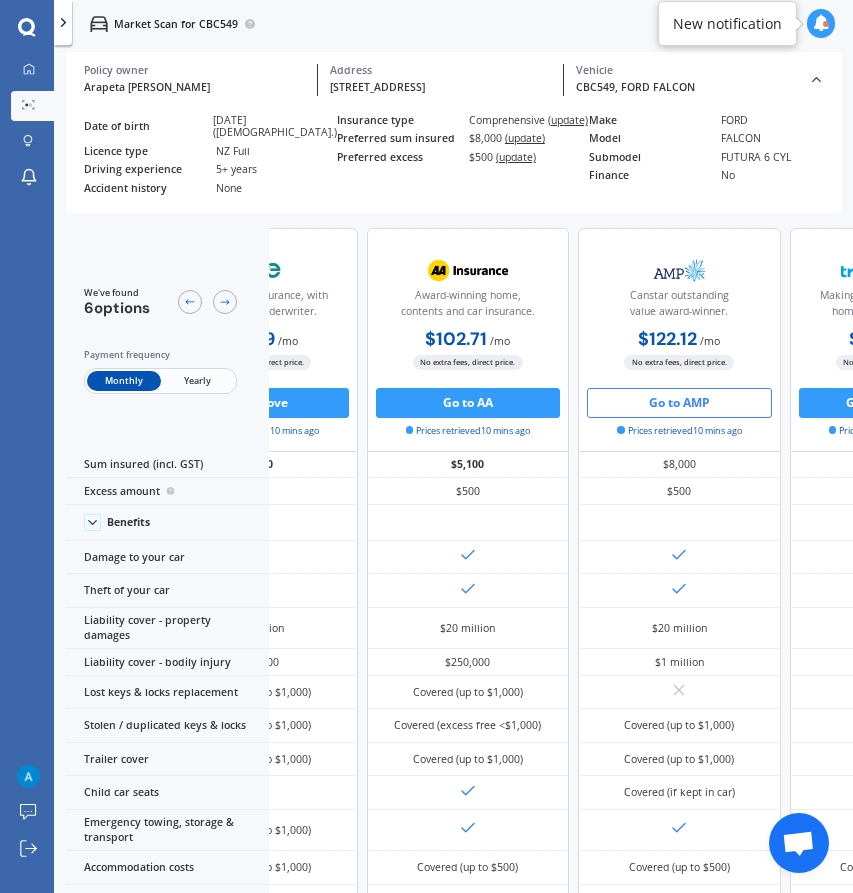click on "Go to AMP" at bounding box center [679, 403] 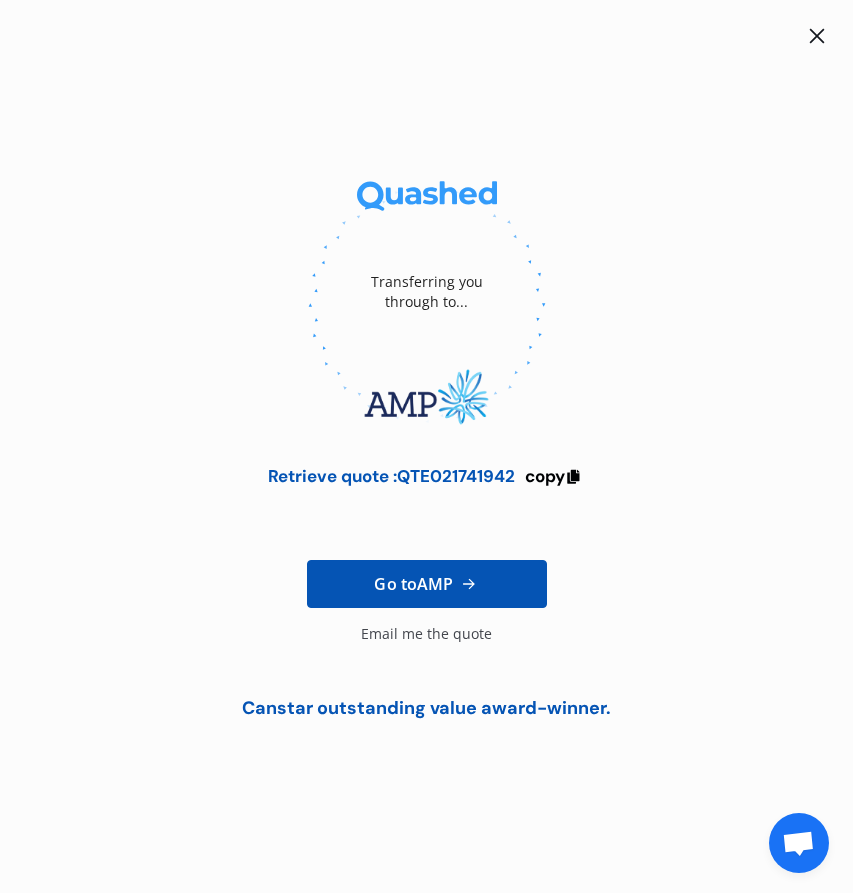 click 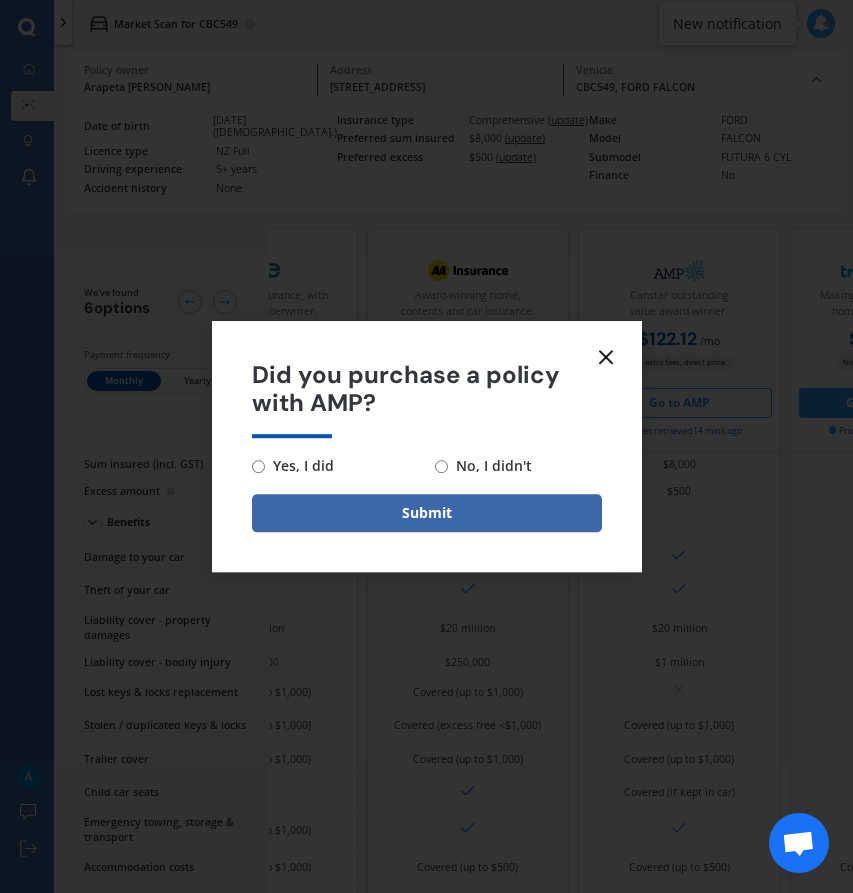 click on "Did you purchase a policy with AMP? Yes, I did No, I didn't Submit" at bounding box center [427, 447] 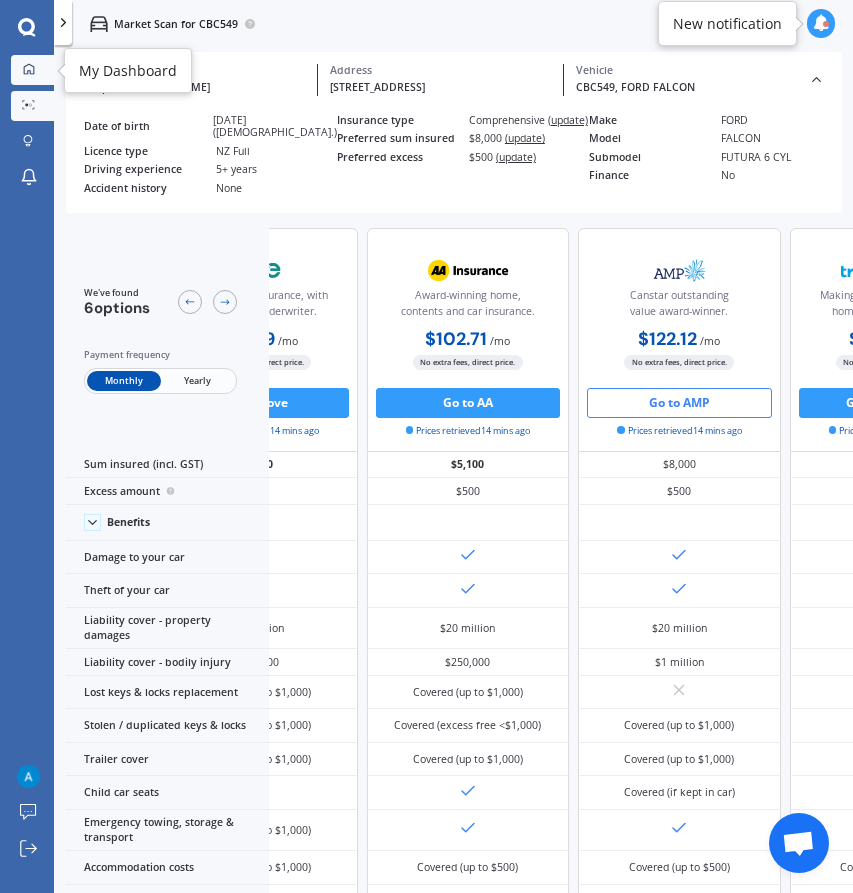 click 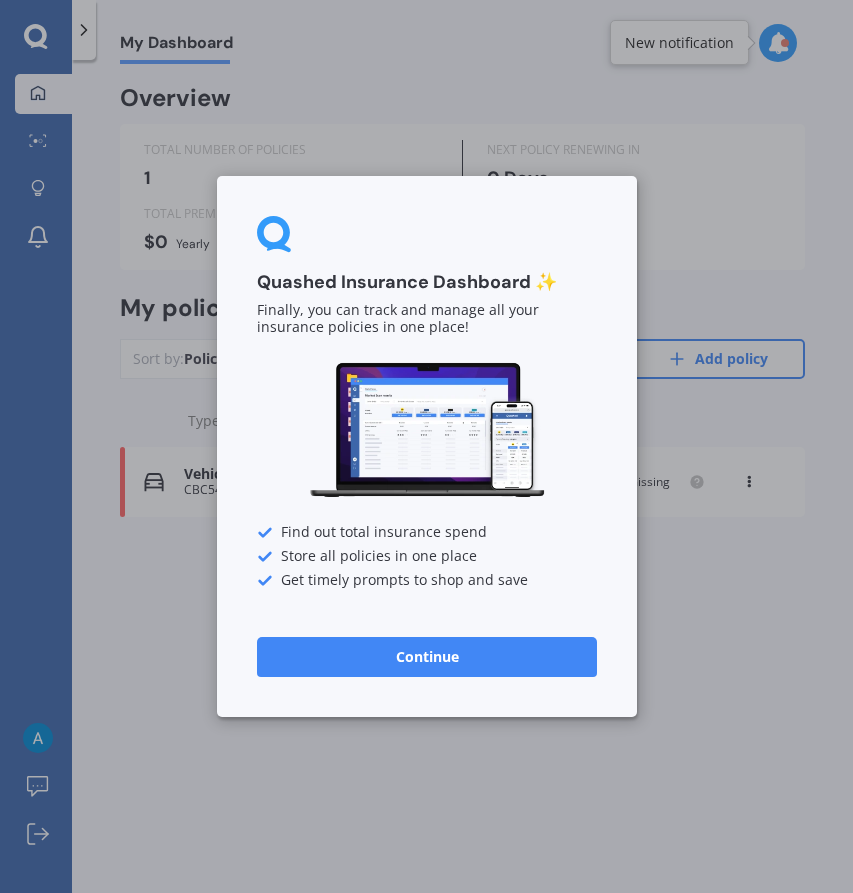 click on "Quashed Insurance Dashboard ✨ Finally, you can track and manage all your insurance policies in one place!  Find out total insurance spend  Store all policies in one place  Get timely prompts to shop and save Continue" at bounding box center (426, 446) 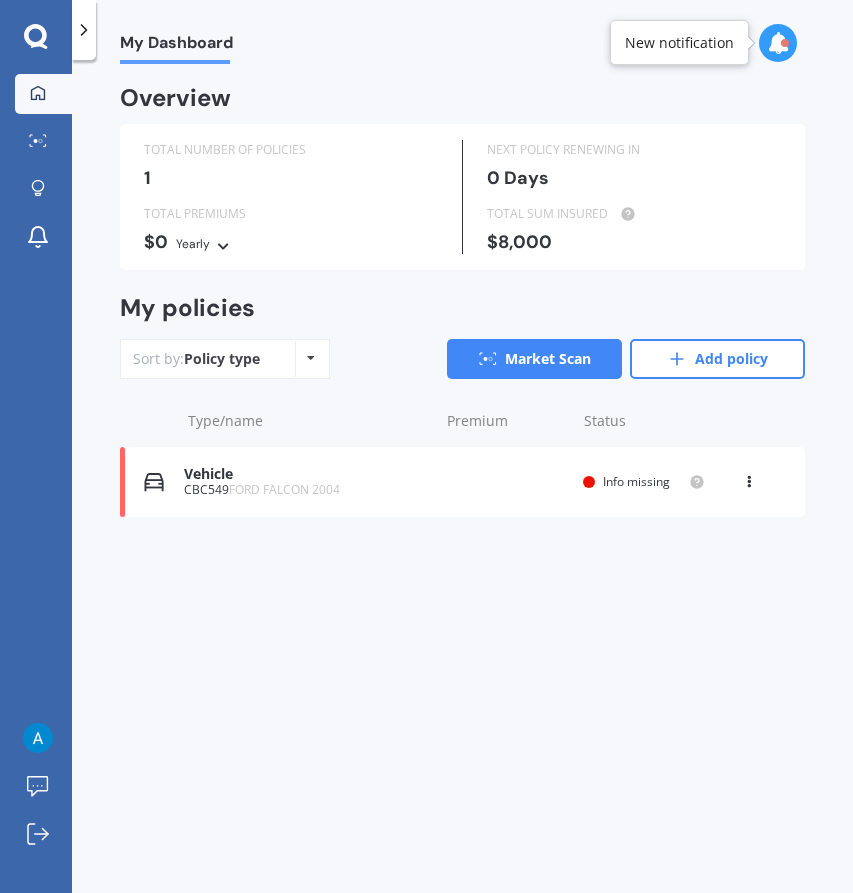 click on "Vehicle CBC549  FORD FALCON 2004 Renewal date Premium You are paying Yearly Status Info missing View option View policy Delete" at bounding box center (462, 482) 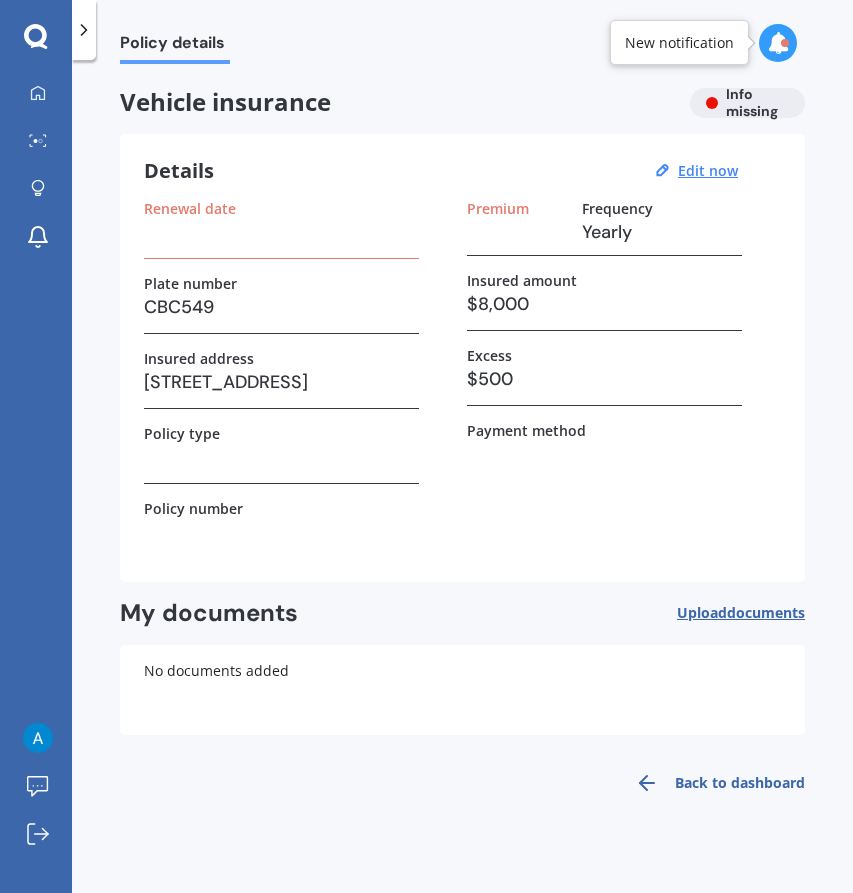 click on "Premium Frequency Yearly" at bounding box center (604, 228) 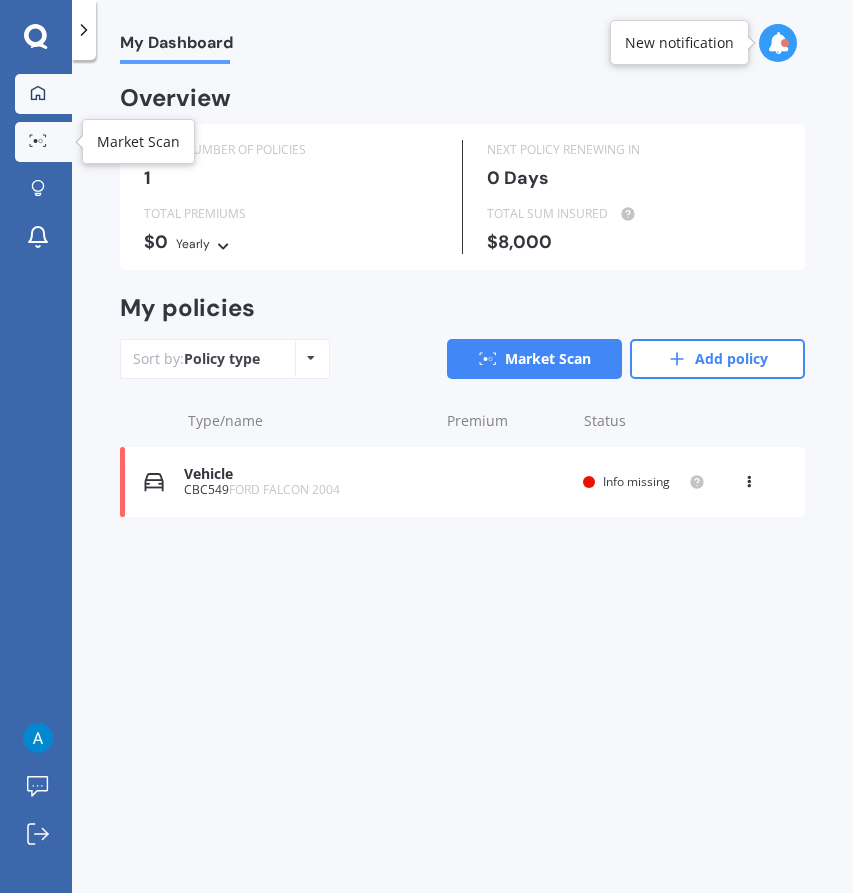 click on "Market Scan" at bounding box center [43, 142] 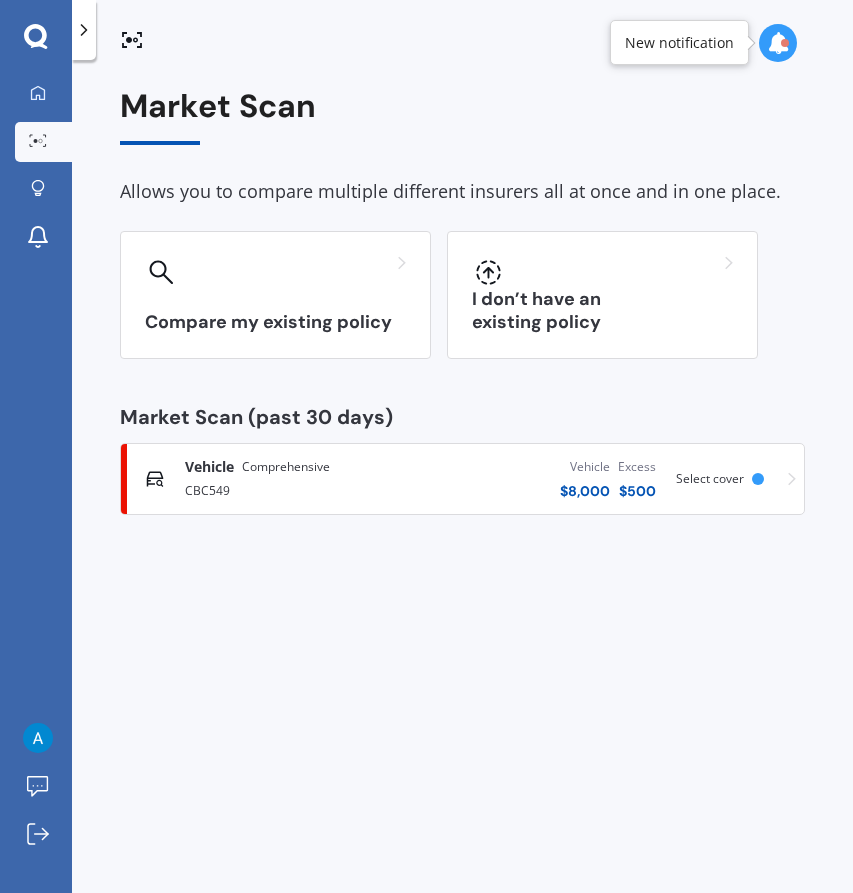 click on "Vehicle $ 8,000 Excess $ 500" at bounding box center [532, 479] 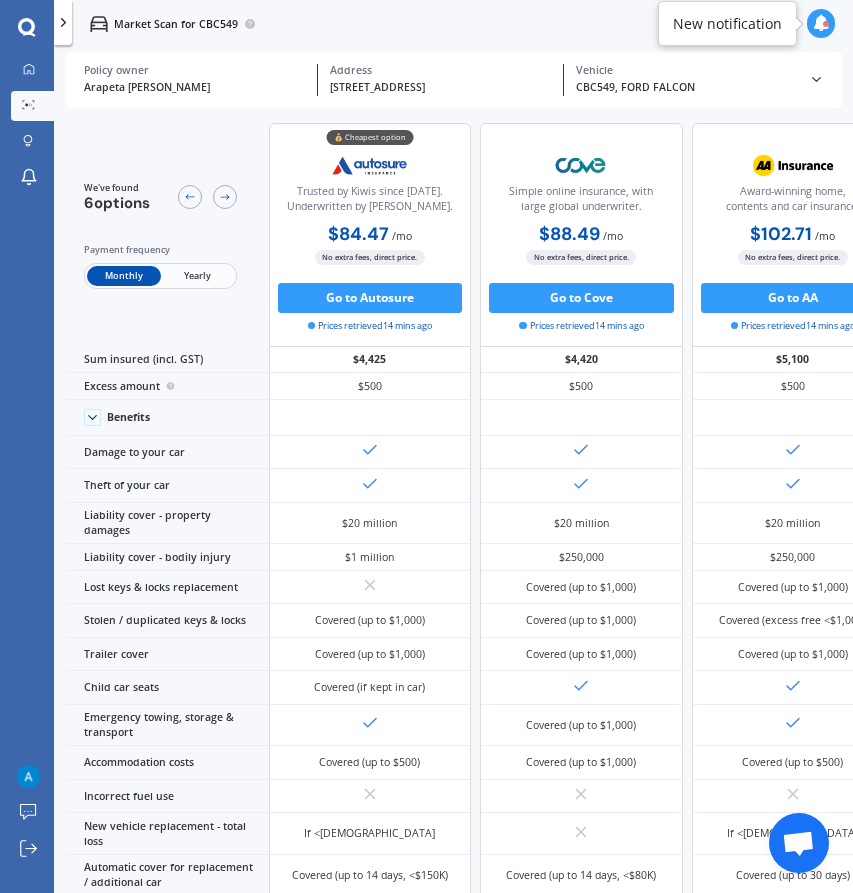 click at bounding box center (821, 23) 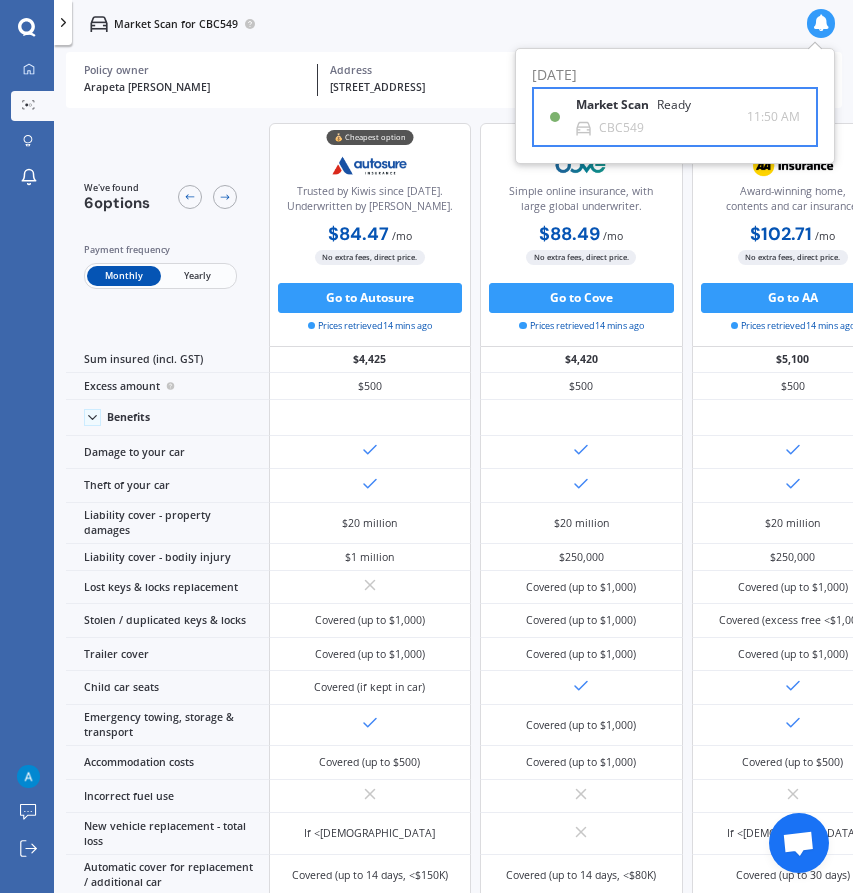 click on "Market Scan Ready CBC549" at bounding box center (661, 116) 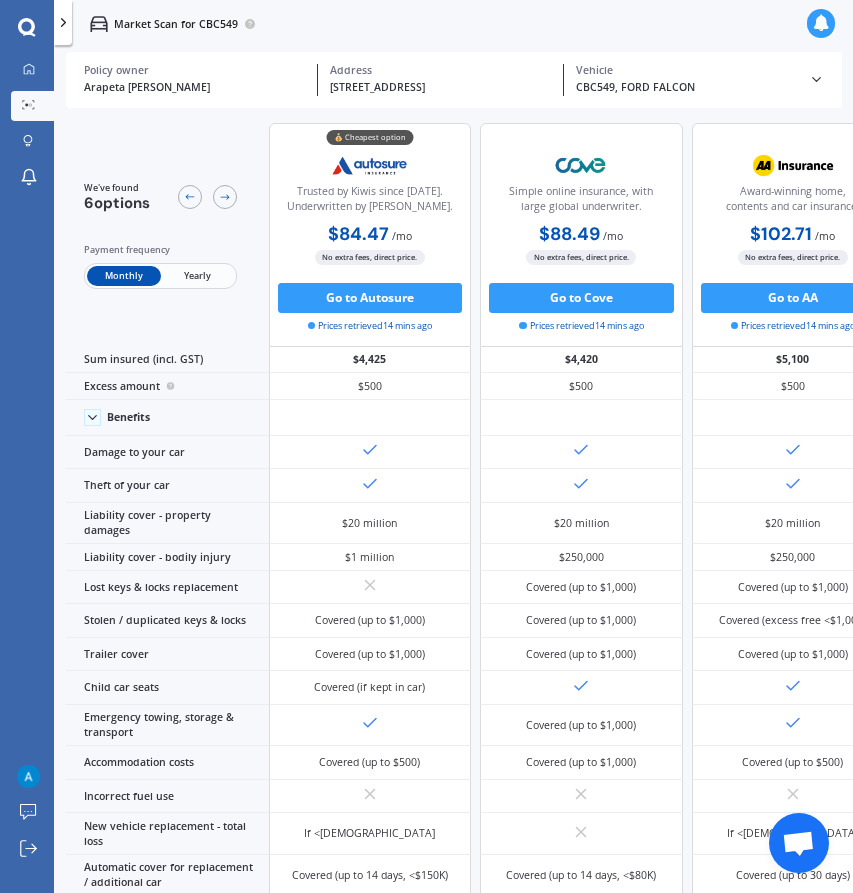 click on "Vehicle" at bounding box center (686, 70) 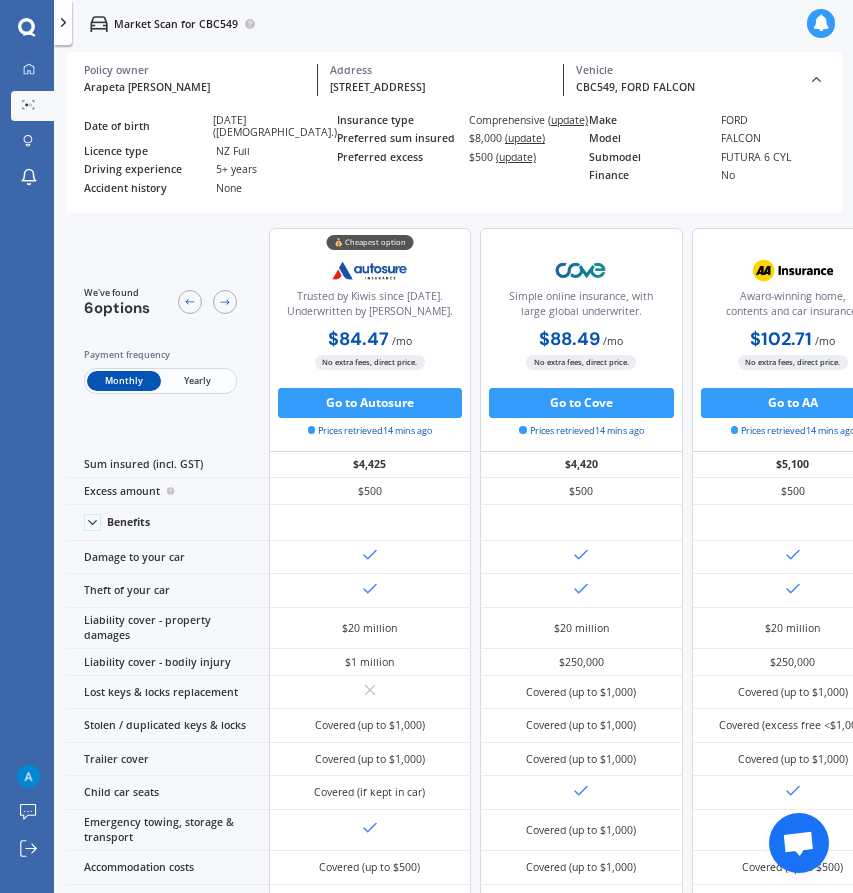 click on "Vehicle" at bounding box center [686, 70] 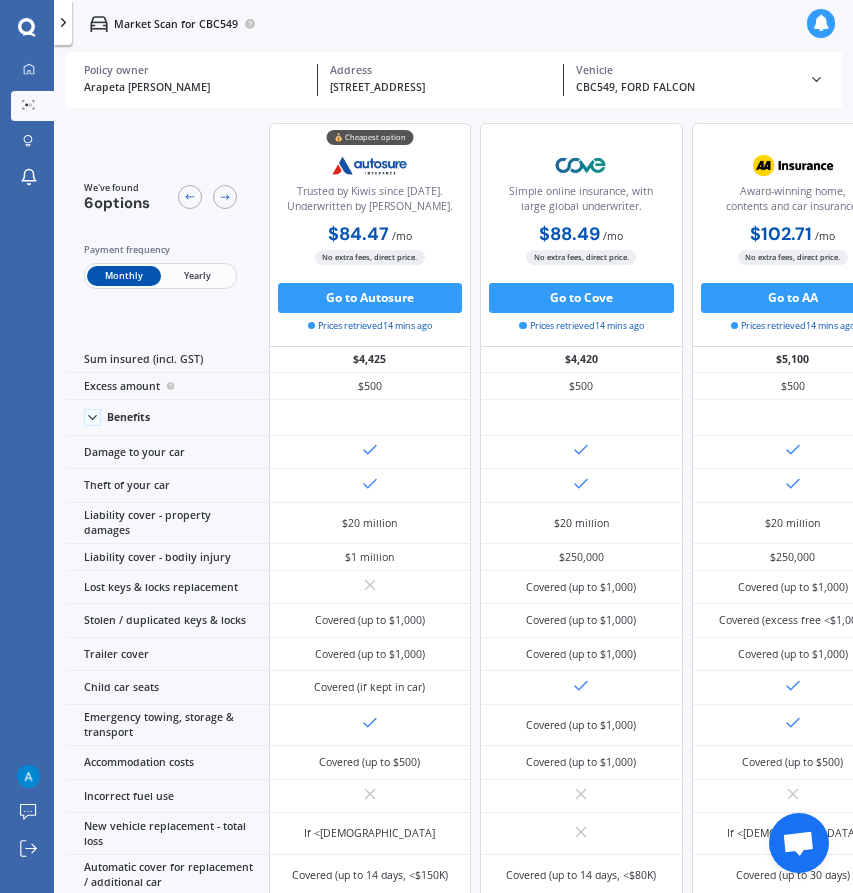 click on "Yearly" at bounding box center (197, 276) 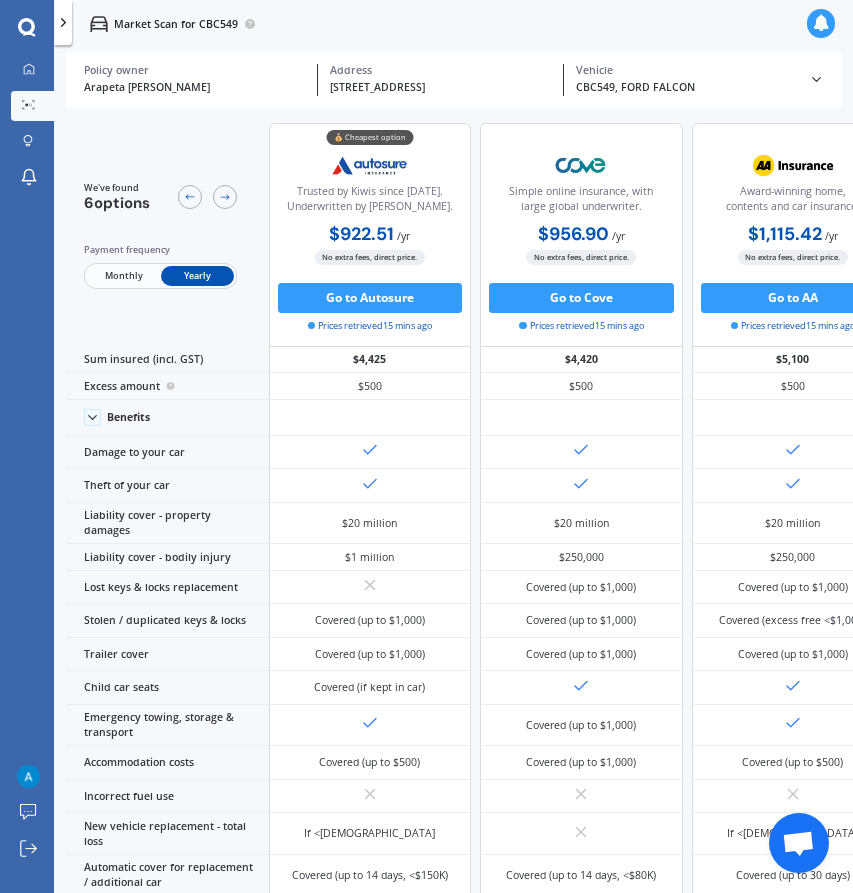 click on "Monthly Yearly" at bounding box center [160, 276] 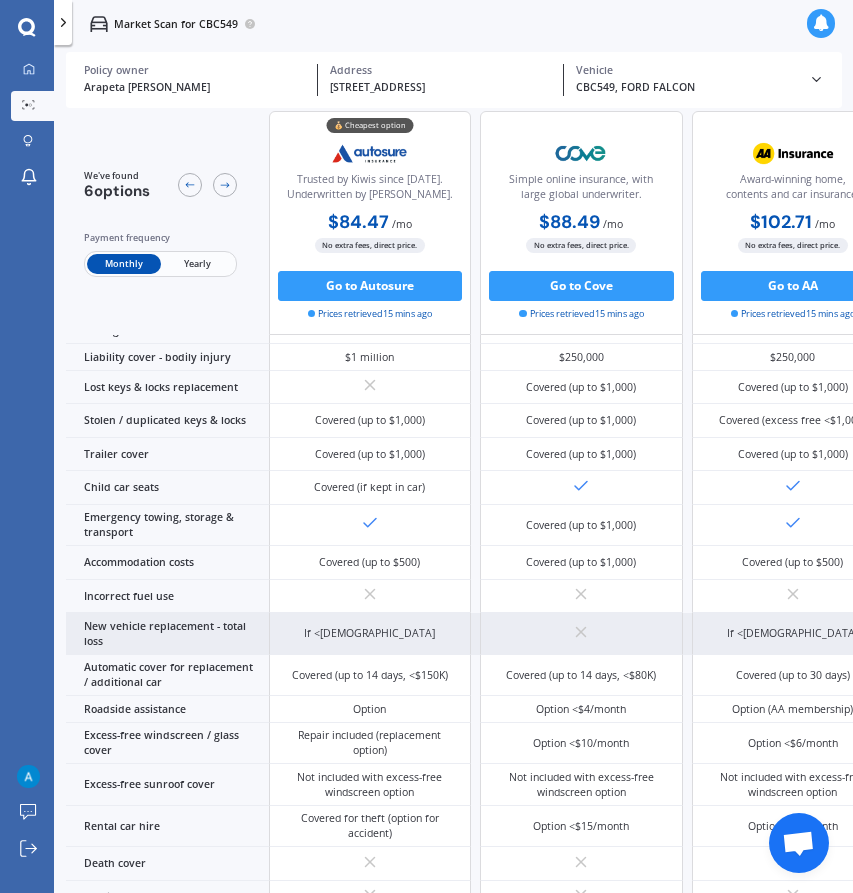 scroll, scrollTop: 632, scrollLeft: 0, axis: vertical 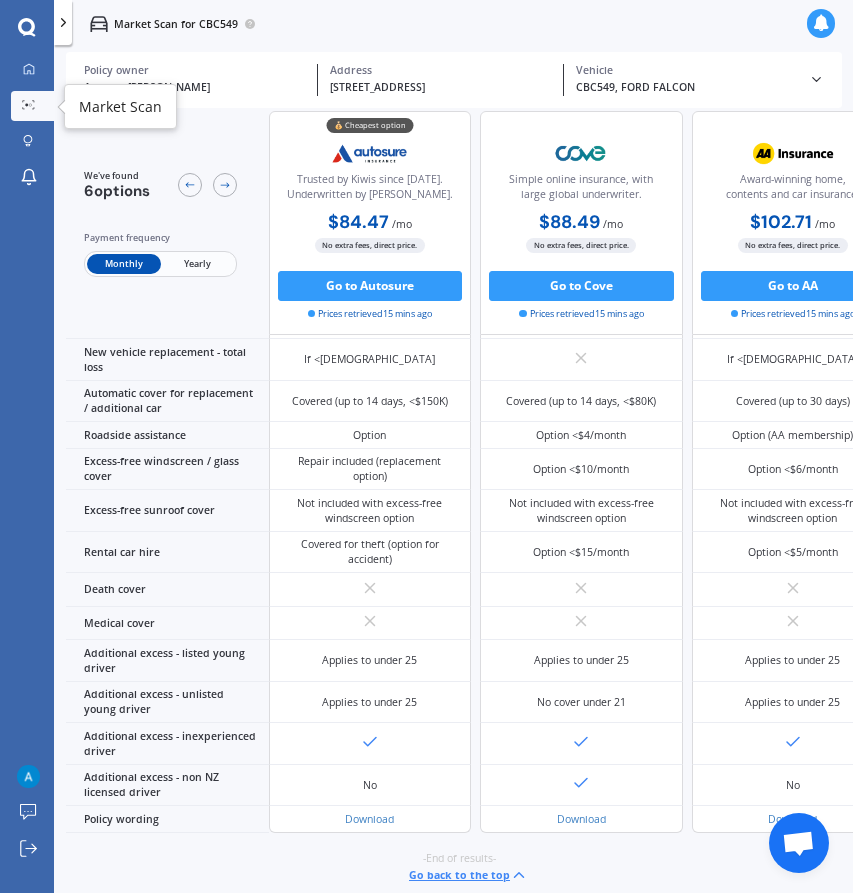 click on "Market Scan" at bounding box center (32, 106) 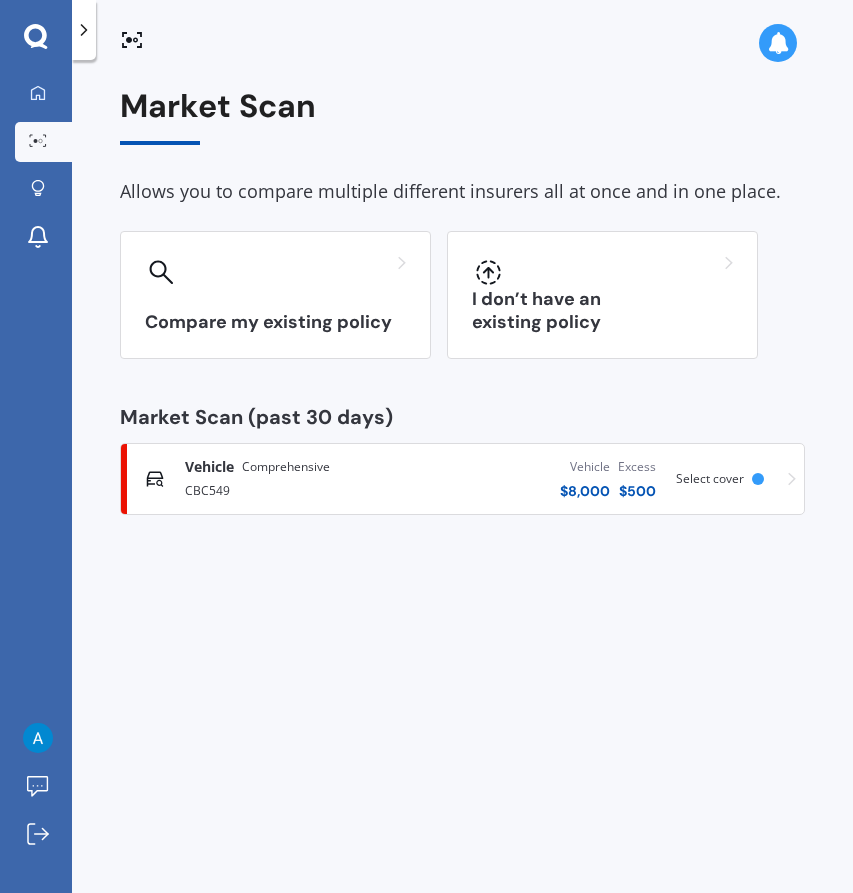 drag, startPoint x: 499, startPoint y: 468, endPoint x: 491, endPoint y: 479, distance: 13.601471 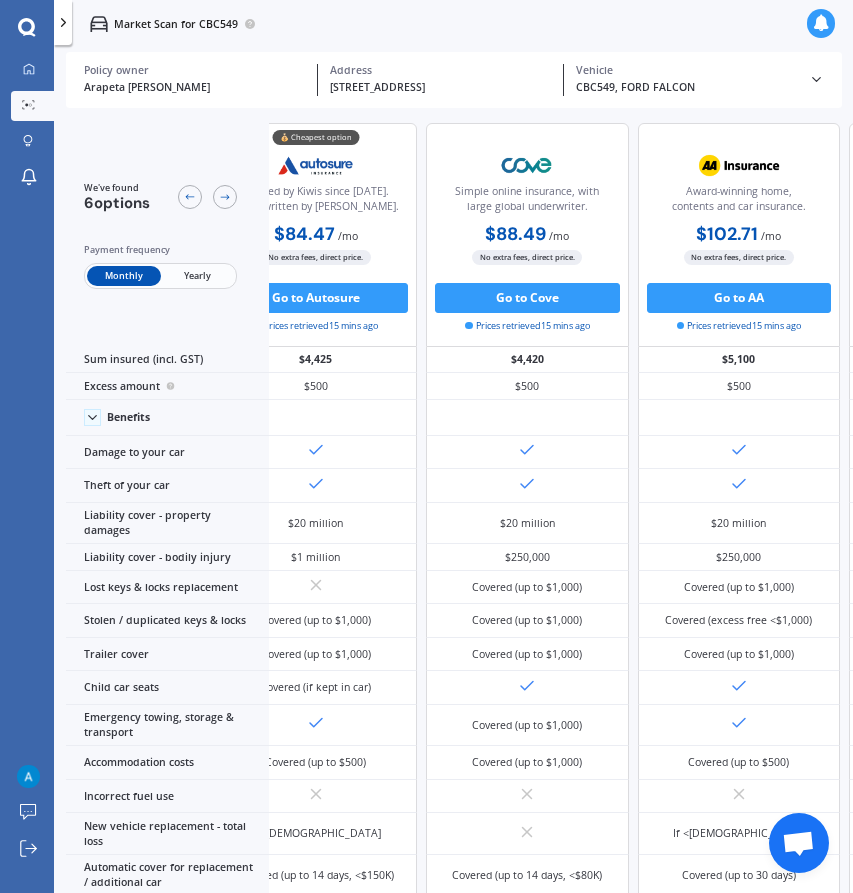 scroll, scrollTop: 0, scrollLeft: 0, axis: both 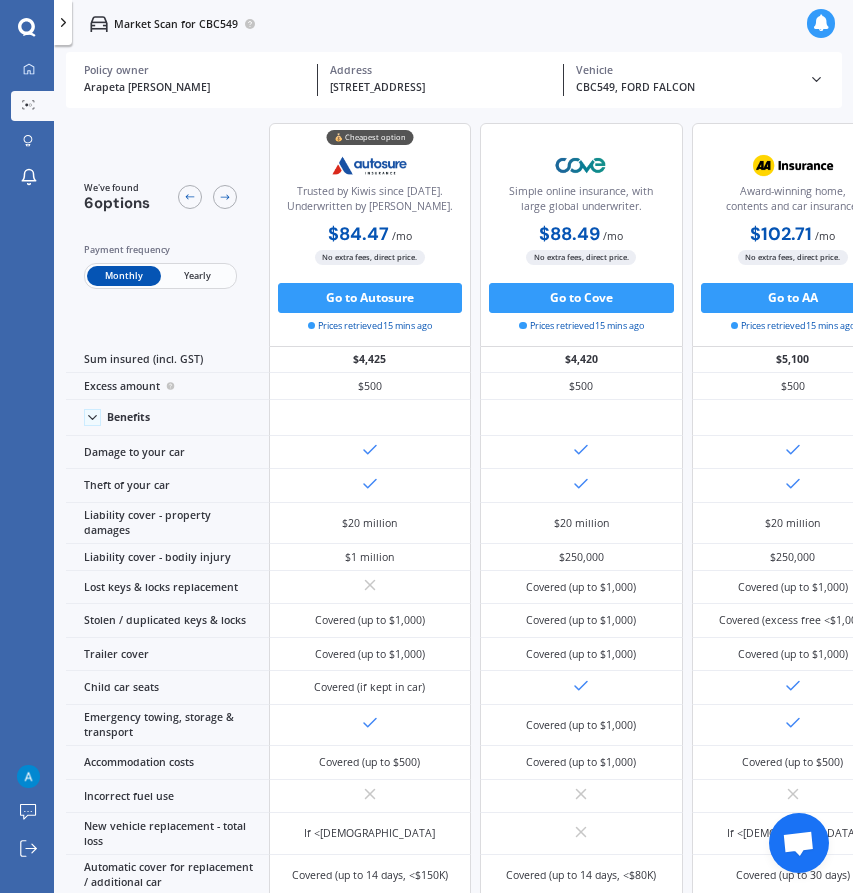 click on "Market Scan for CBC549" at bounding box center (164, 24) 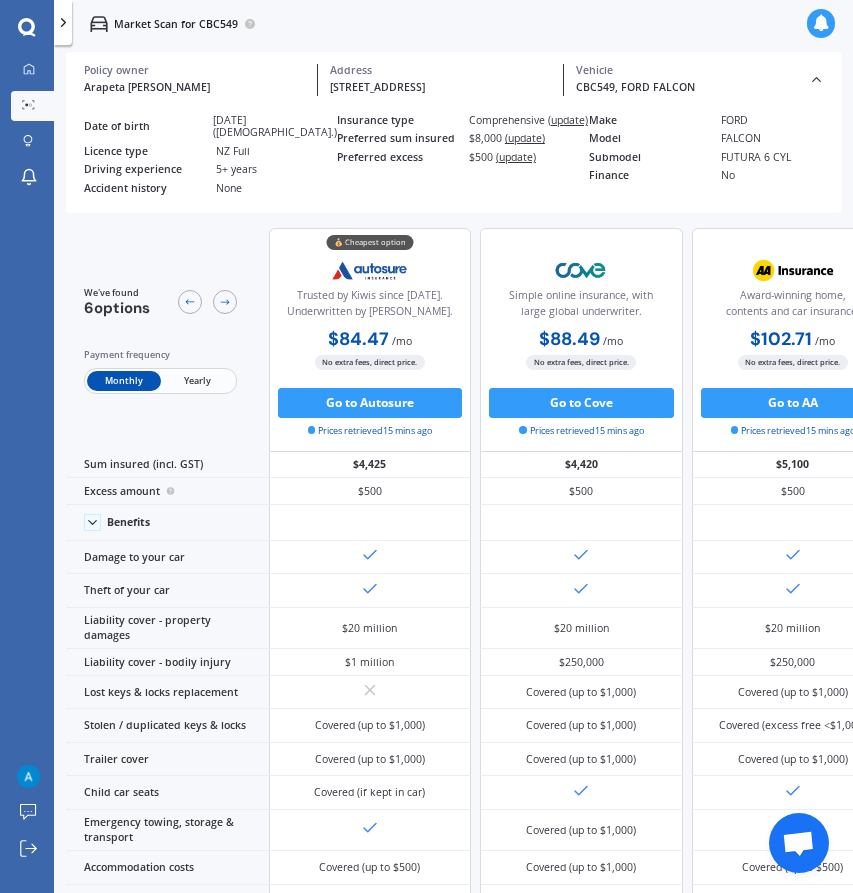 click on "CBC549, FORD FALCON" at bounding box center [686, 88] 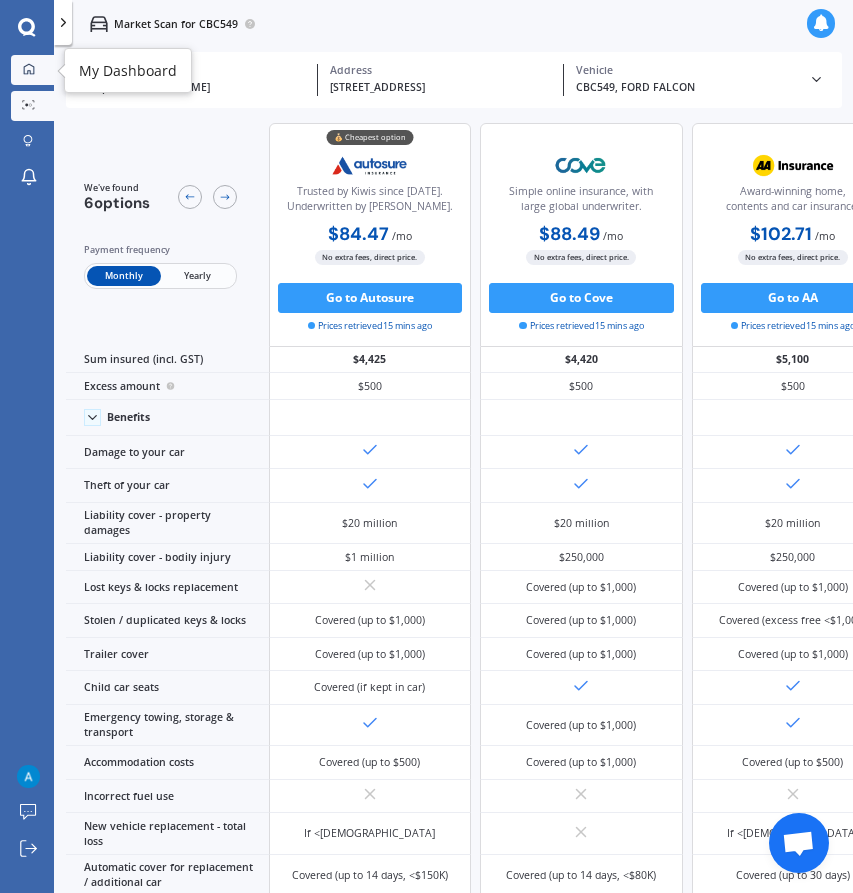 click on "My Dashboard" at bounding box center (32, 70) 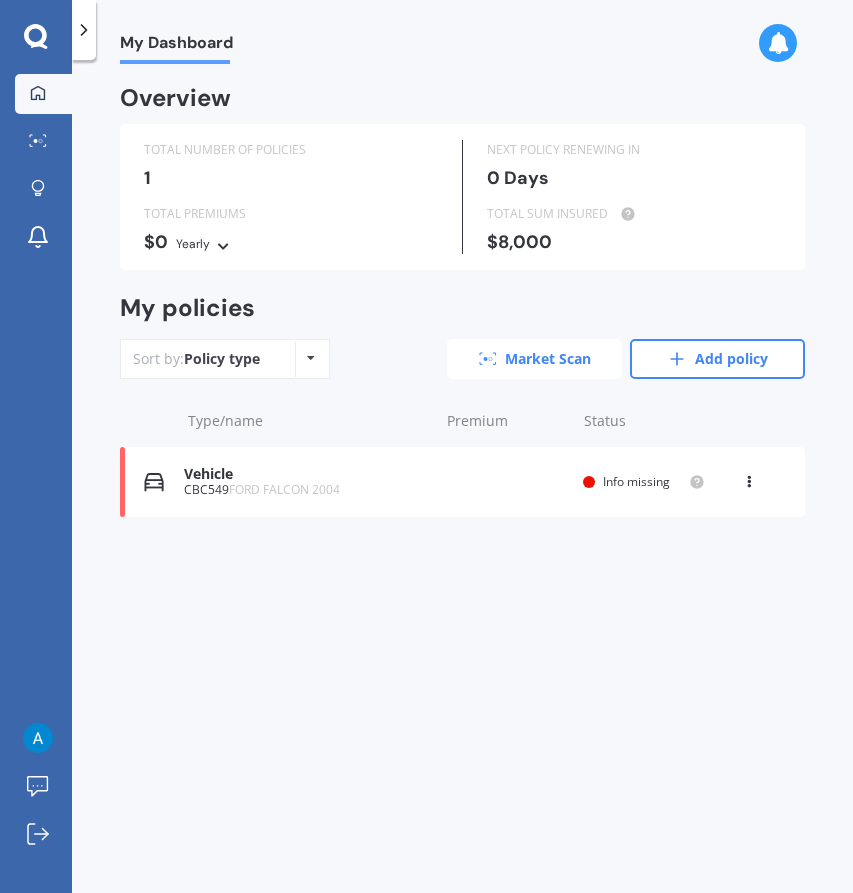 click on "Market Scan" at bounding box center (534, 359) 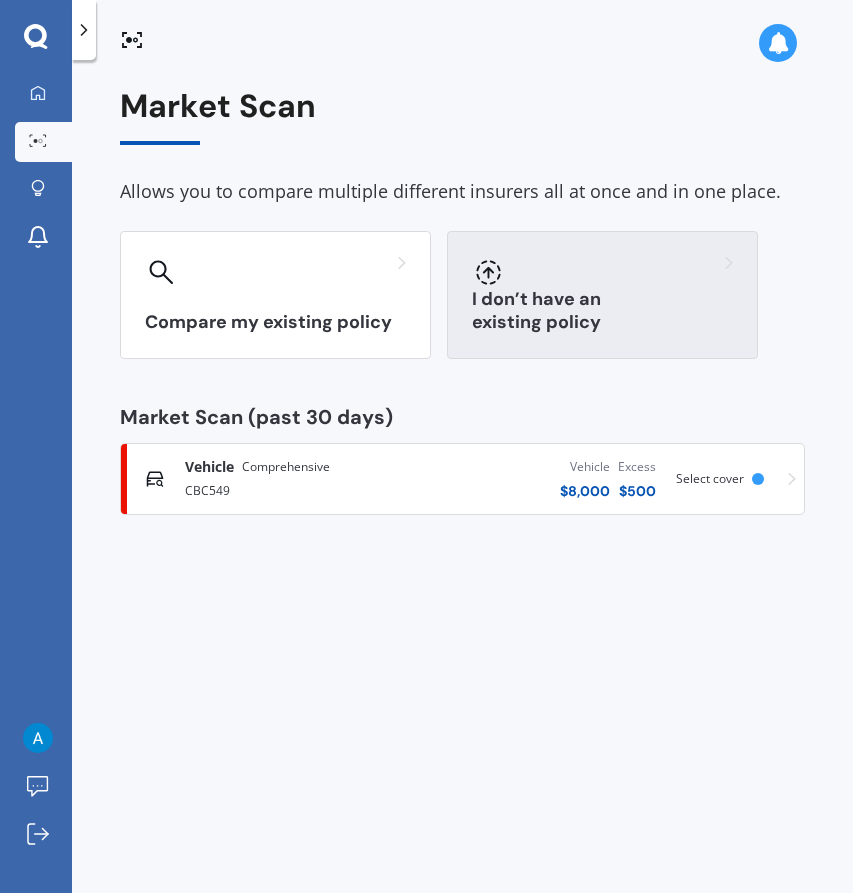 click on "I don’t have an existing policy" at bounding box center [602, 295] 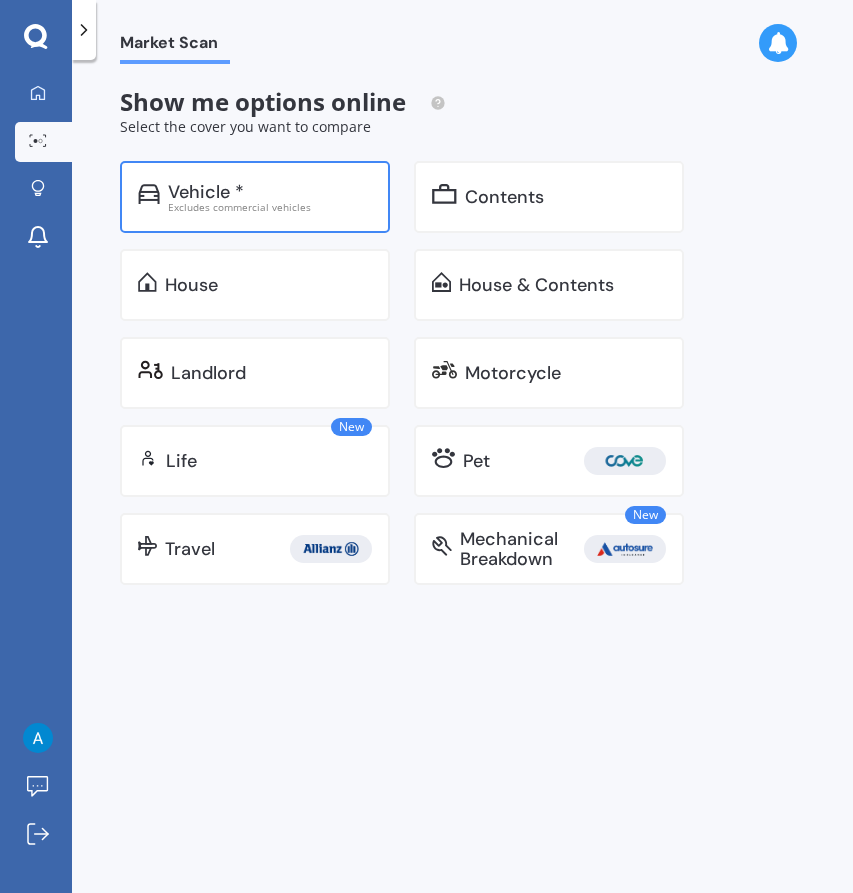 click on "Excludes commercial vehicles" at bounding box center [270, 207] 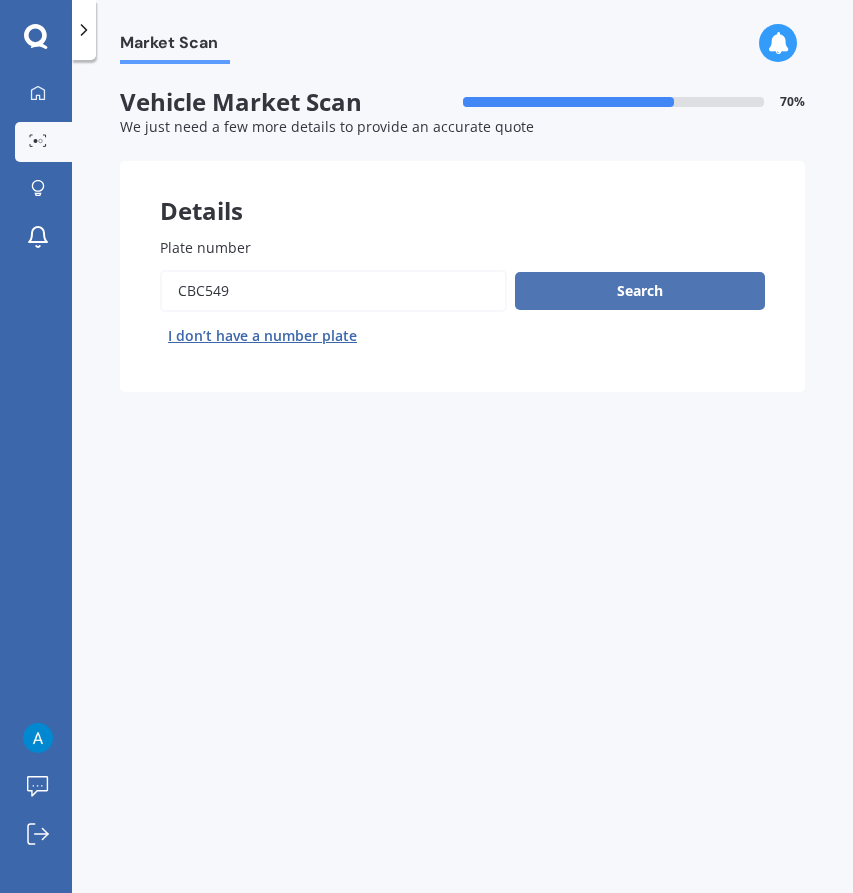 click on "Search" at bounding box center [640, 291] 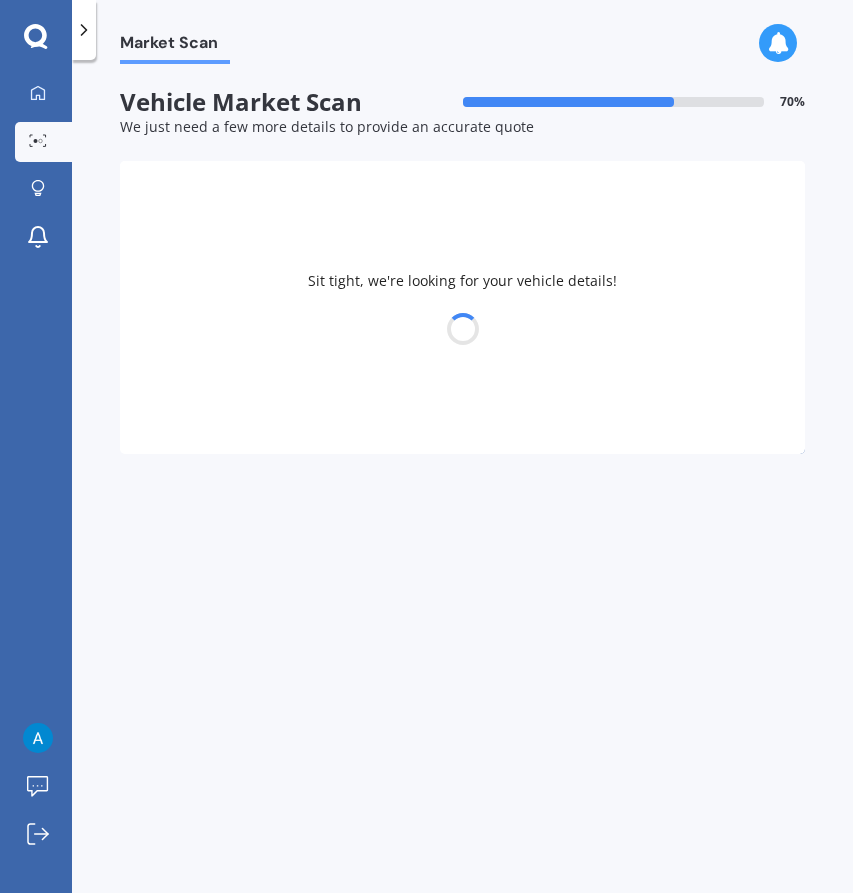 select on "FORD" 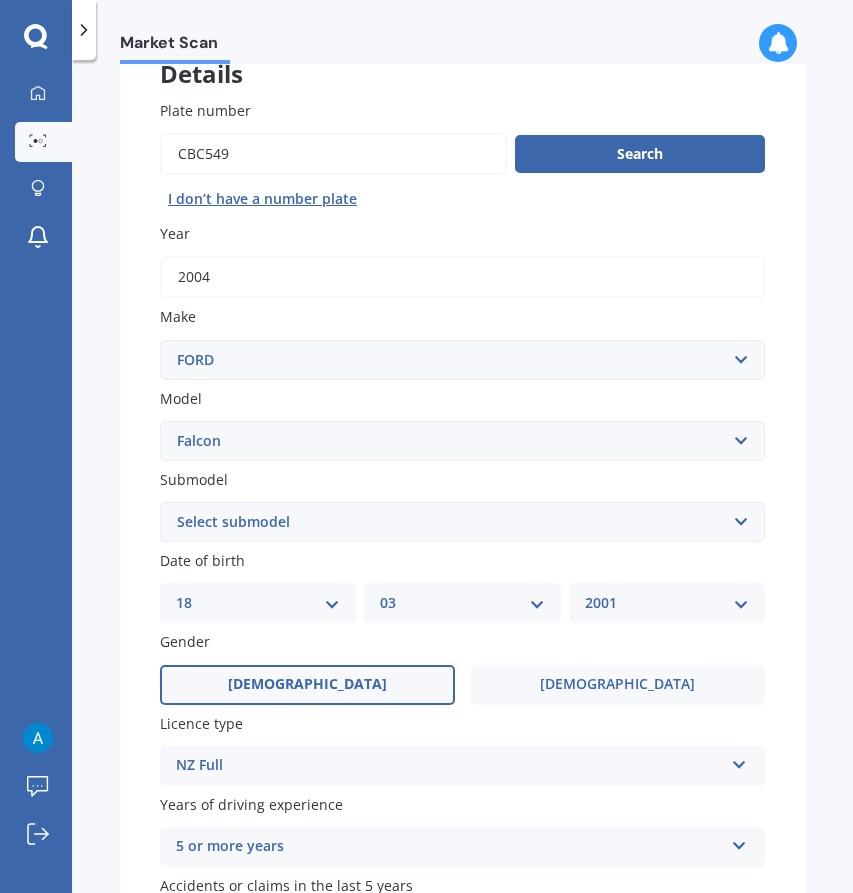 scroll, scrollTop: 300, scrollLeft: 0, axis: vertical 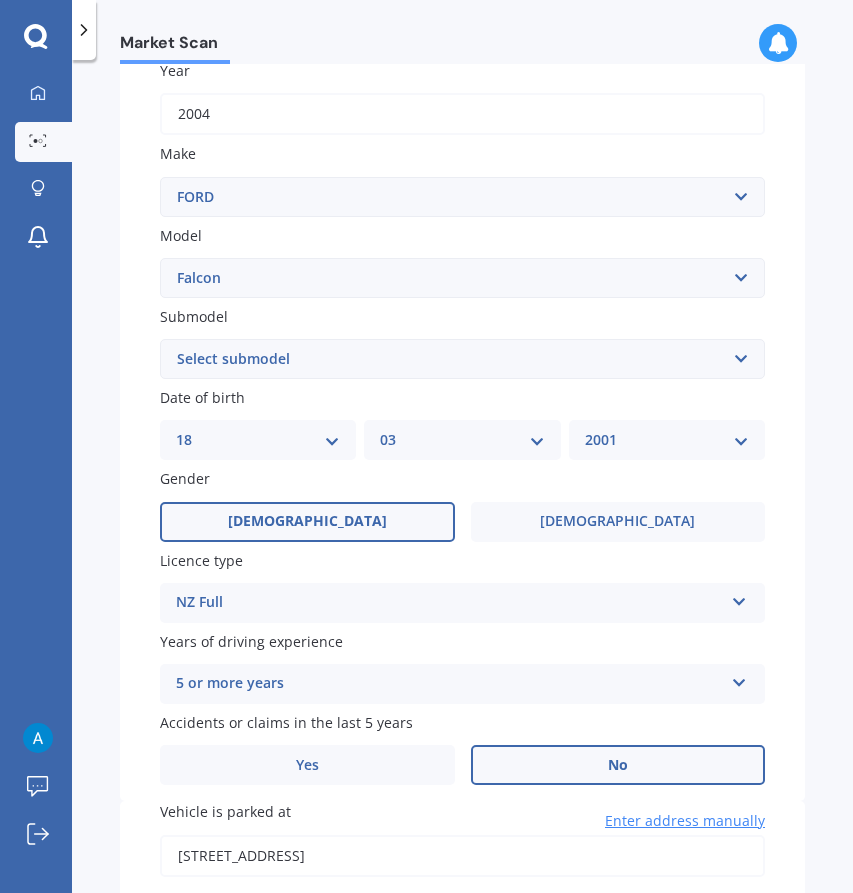 click on "Select submodel (All other) BF FPV FG FPV GS FG G6 non turbo FG G6E Turbo Forte 6 Cyl Futura 6 Cyl Futura V8 GE Sedan GL 6 Cyl sedan GL 6 Cyl ute GL 6 Cyl van GL 6 Cyl wagon GL V8 sedan GL V8 ute GL V8 van GL V8 wagon GLi 6 Cyl sedan GLi 6 Cyl wagon GLi Longreach ute GLi V8 sedan GLi V8 wagon GT S 6 Cyl sedan S 6 Cyl ute S Longreach Ute V8 S V8 SR 6 Cyl SR V8 XL Ute 6 Cyl XL Ute V8 XLS Ute 6 Cyl XLS Ute V8 XR6 Sedan XR6 Turbo Sedan XR6 Turbo Ute XR6 Ute XR6 VCT Sedan XR6 wagon XR8 5.4 V8 Sedan XR8 Sedan AUTO 5.0P XR8 Sprint Sedan XR8 Ute XT 6 Cyl sedan XT 6 Cyl wagon XT sedan 4.0 Litre LPG XT Wagon 4.0 Litre LPG" at bounding box center (462, 359) 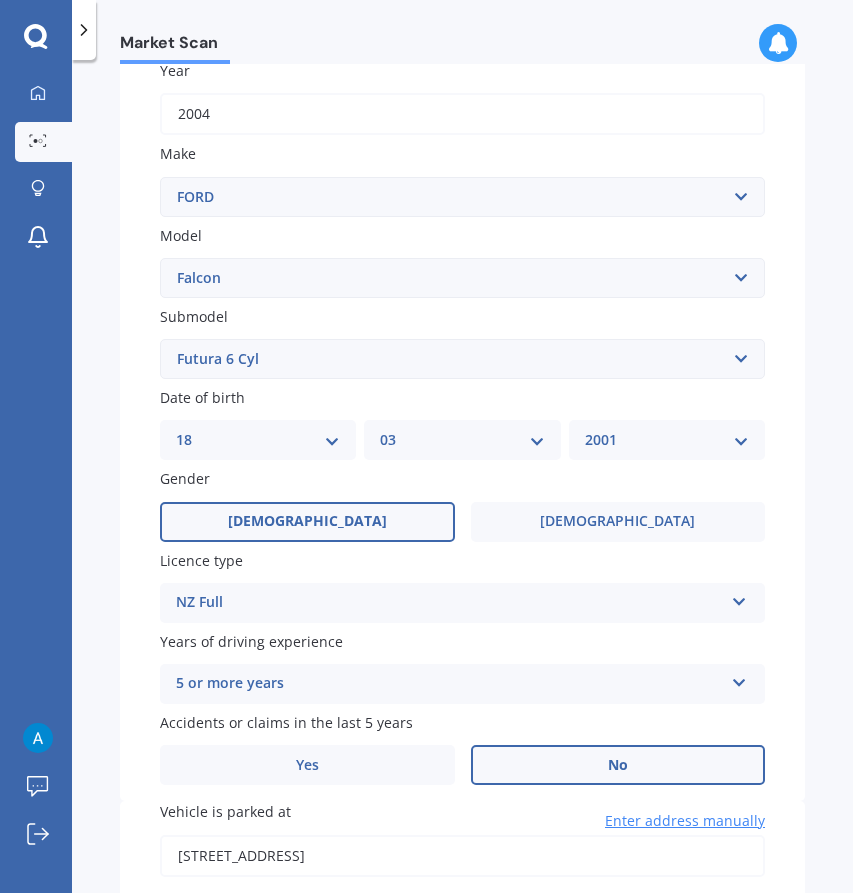 click on "Select submodel (All other) BF FPV FG FPV GS FG G6 non turbo FG G6E Turbo Forte 6 Cyl Futura 6 Cyl Futura V8 GE Sedan GL 6 Cyl sedan GL 6 Cyl ute GL 6 Cyl van GL 6 Cyl wagon GL V8 sedan GL V8 ute GL V8 van GL V8 wagon GLi 6 Cyl sedan GLi 6 Cyl wagon GLi Longreach ute GLi V8 sedan GLi V8 wagon GT S 6 Cyl sedan S 6 Cyl ute S Longreach Ute V8 S V8 SR 6 Cyl SR V8 XL Ute 6 Cyl XL Ute V8 XLS Ute 6 Cyl XLS Ute V8 XR6 Sedan XR6 Turbo Sedan XR6 Turbo Ute XR6 Ute XR6 VCT Sedan XR6 wagon XR8 5.4 V8 Sedan XR8 Sedan AUTO 5.0P XR8 Sprint Sedan XR8 Ute XT 6 Cyl sedan XT 6 Cyl wagon XT sedan 4.0 Litre LPG XT Wagon 4.0 Litre LPG" at bounding box center [462, 359] 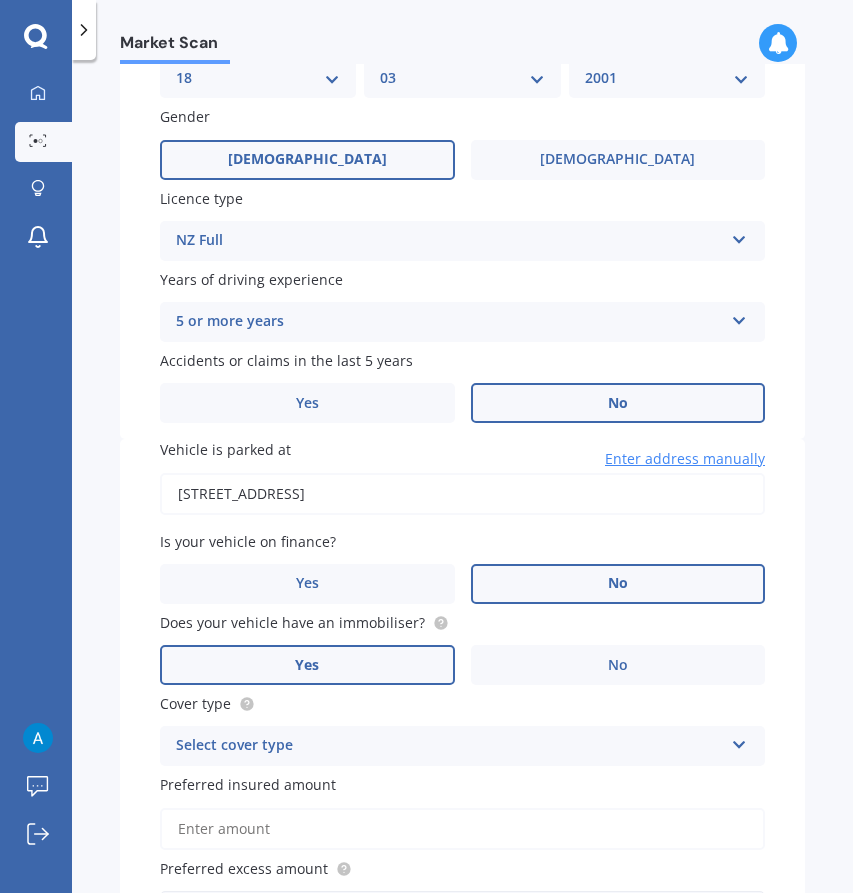 scroll, scrollTop: 854, scrollLeft: 0, axis: vertical 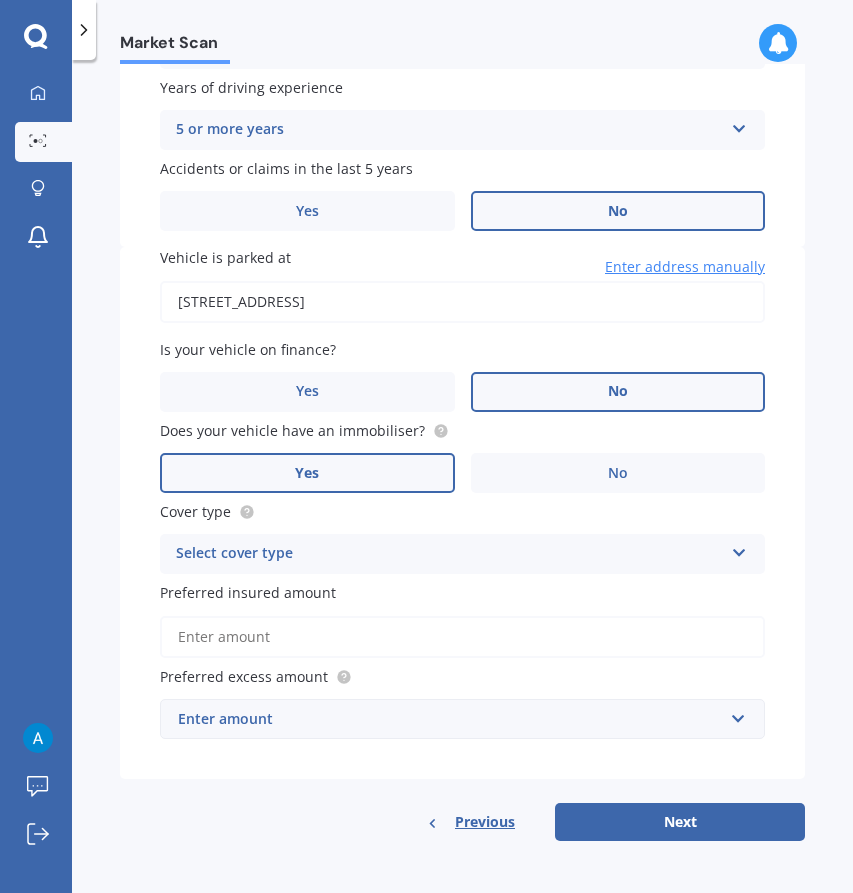 click on "Select cover type" at bounding box center (449, 554) 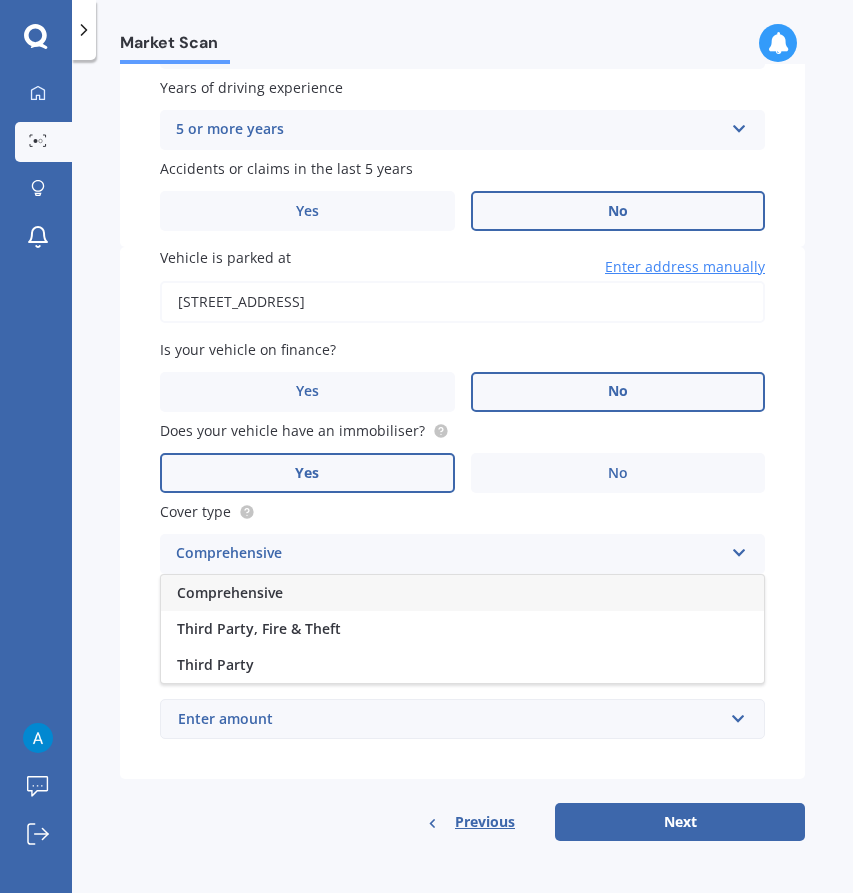 click on "Comprehensive" at bounding box center [462, 593] 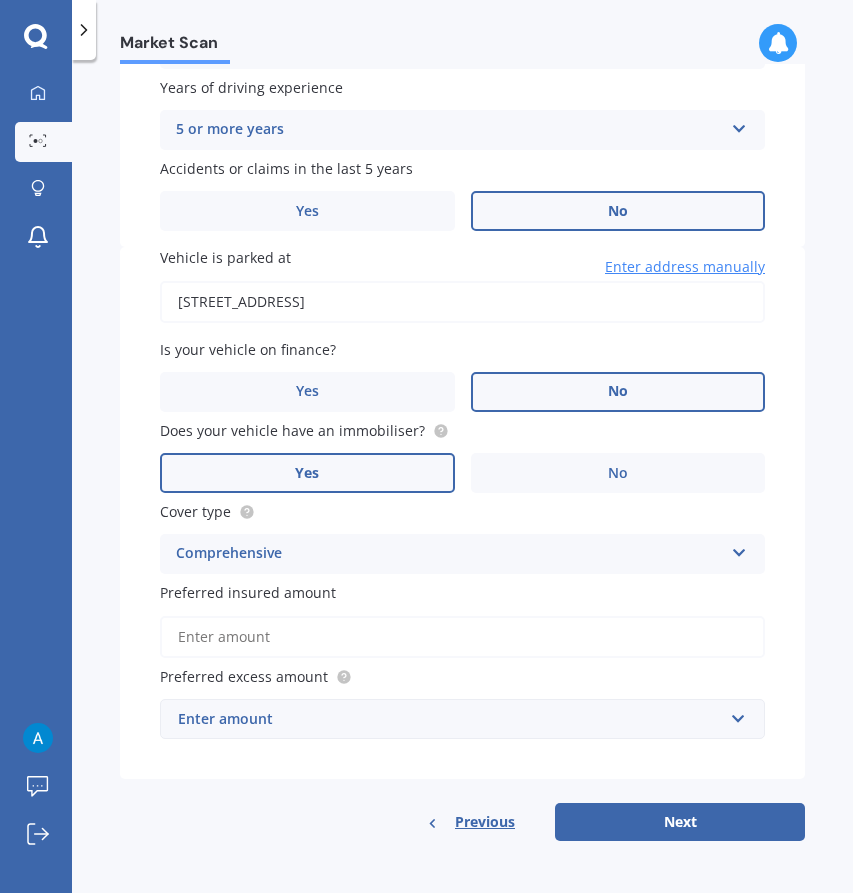 click on "Preferred insured amount" at bounding box center (462, 637) 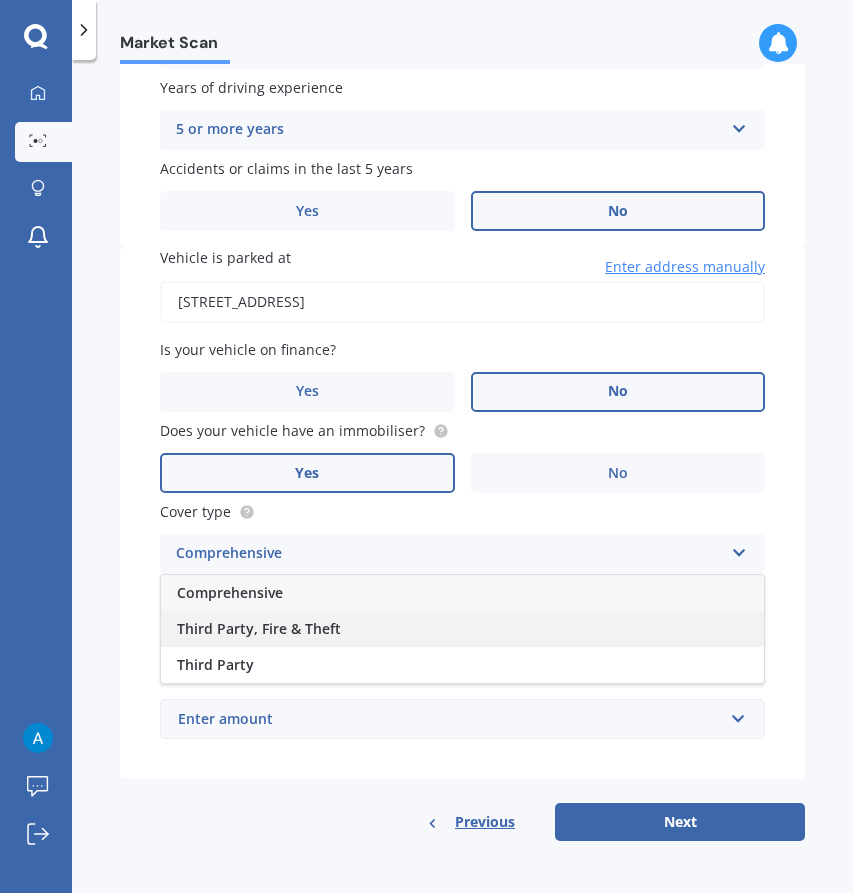 click on "Third Party, Fire & Theft" at bounding box center (259, 628) 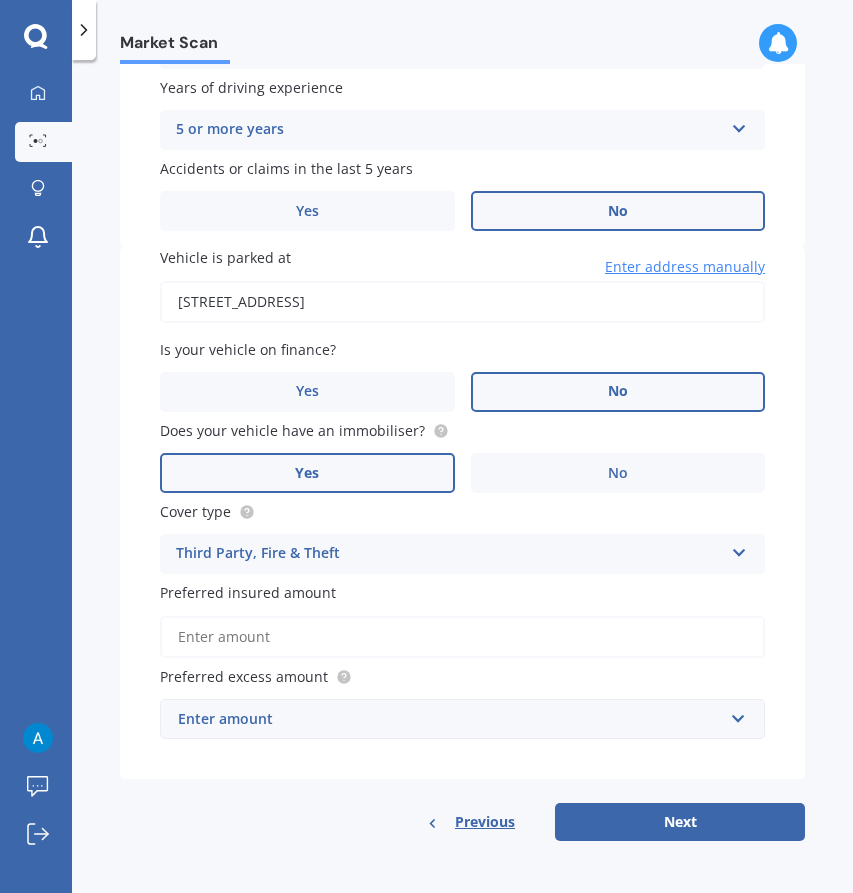 click on "Preferred insured amount" at bounding box center (462, 637) 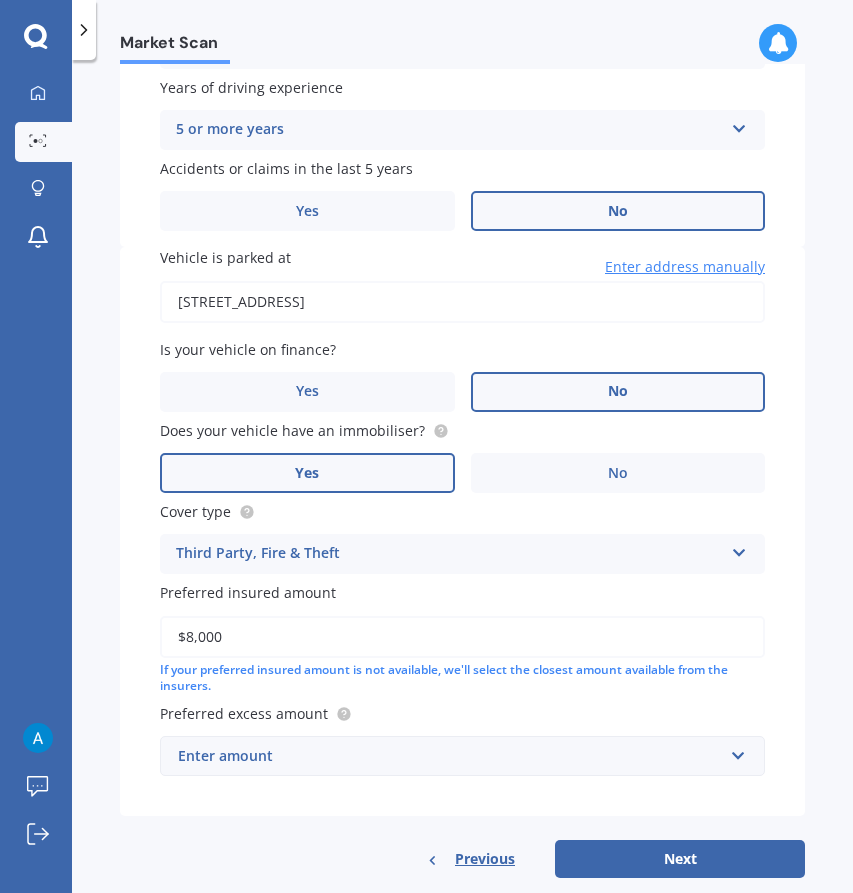 drag, startPoint x: 100, startPoint y: 658, endPoint x: 196, endPoint y: 643, distance: 97.16481 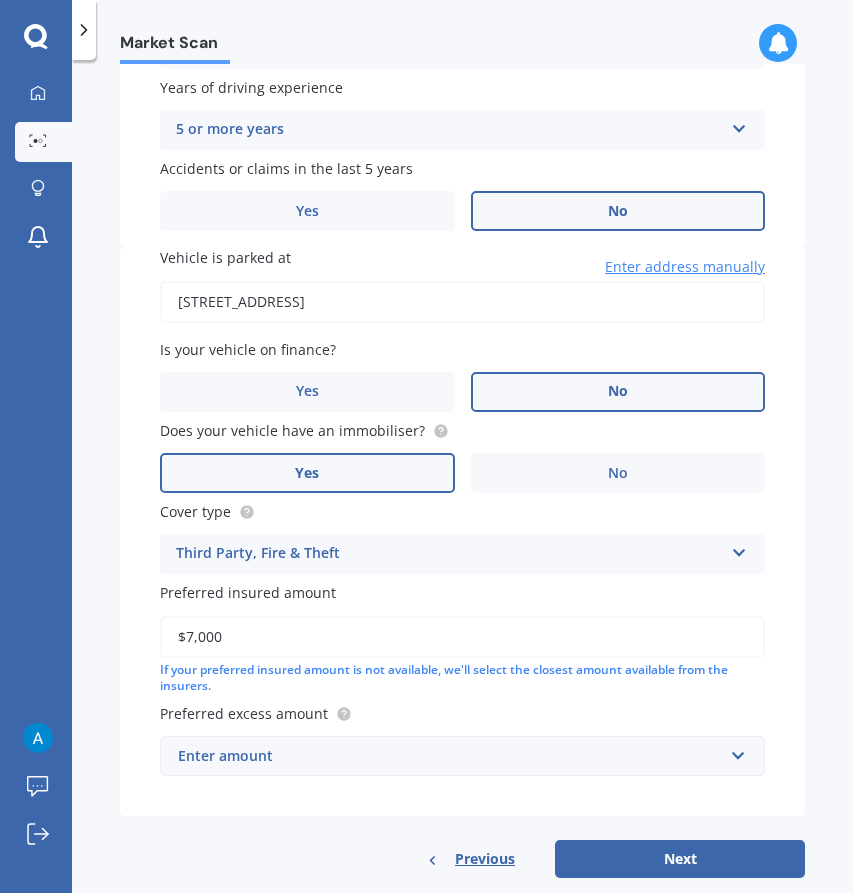 type on "$7,000" 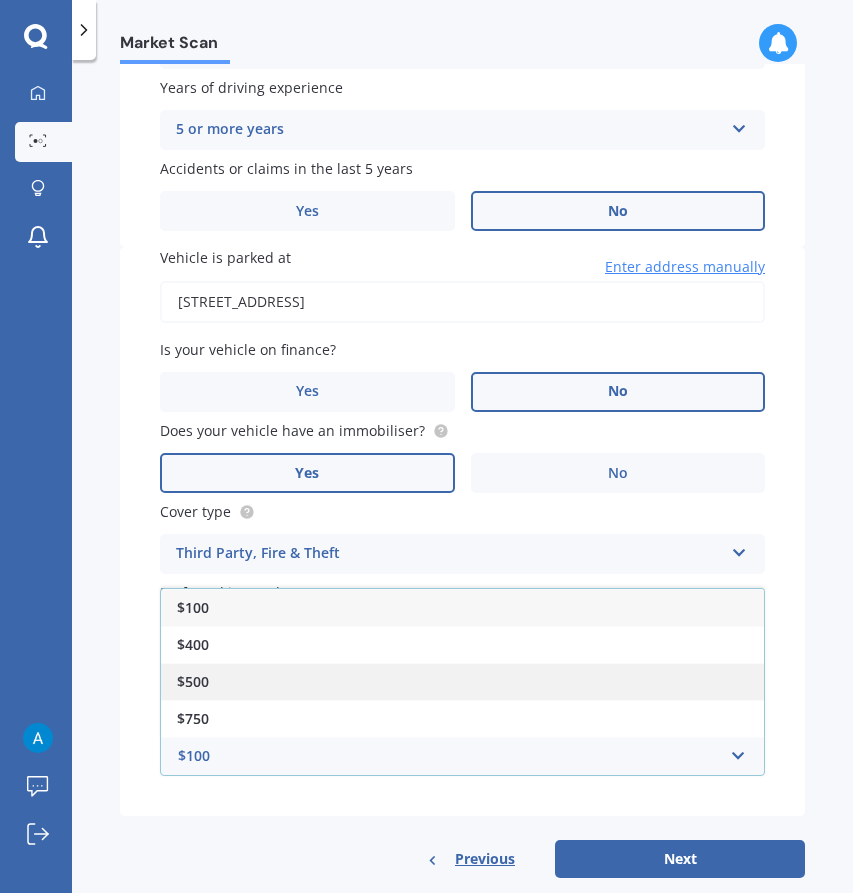 click on "$500" at bounding box center [462, 681] 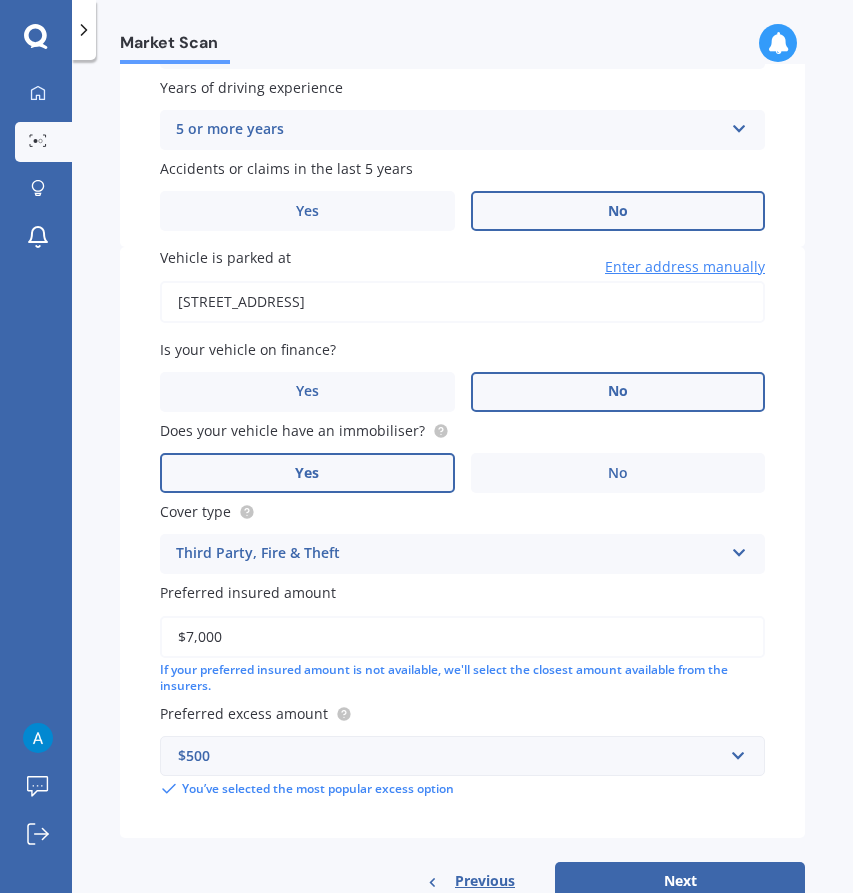 click on "Vehicle is parked at [STREET_ADDRESS] Enter address manually Is your vehicle on finance? Yes No Does your vehicle have an immobiliser? Yes No Cover type Third Party, Fire & Theft Comprehensive Third Party, Fire & Theft Third Party Preferred insured amount $7,000 If your preferred insured amount is not available, we'll select the closest amount available from the insurers. Preferred excess amount $500 $100 $400 $500 $750 $1,000 $1,500 $2,000 You’ve selected the most popular excess option" at bounding box center [462, 542] 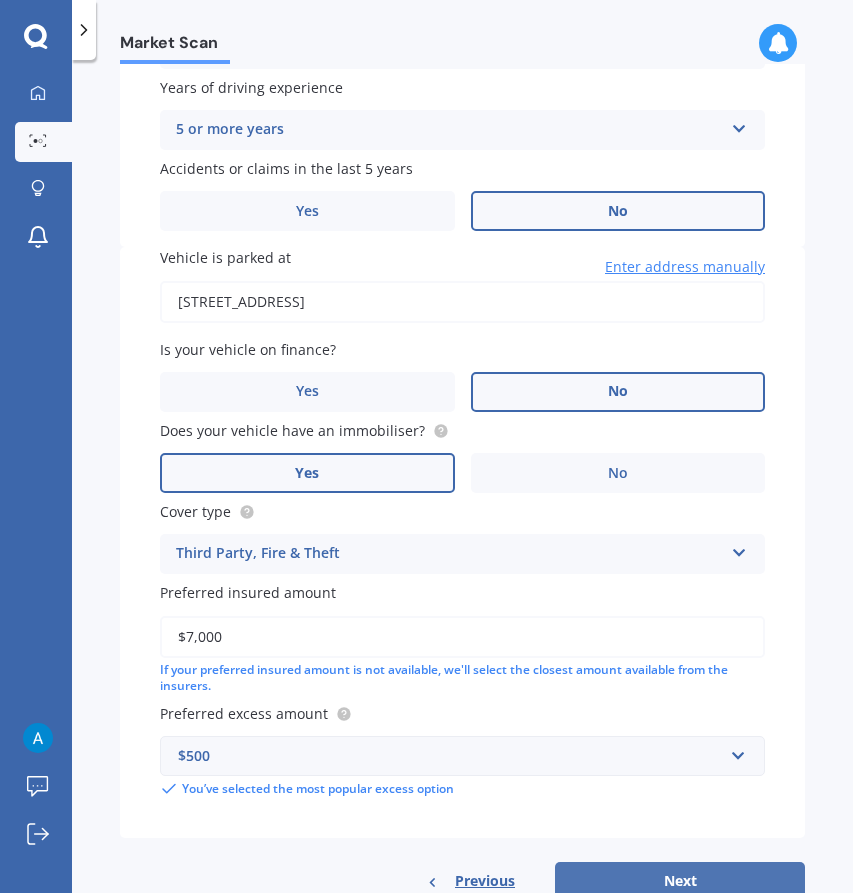 click on "Next" at bounding box center (680, 881) 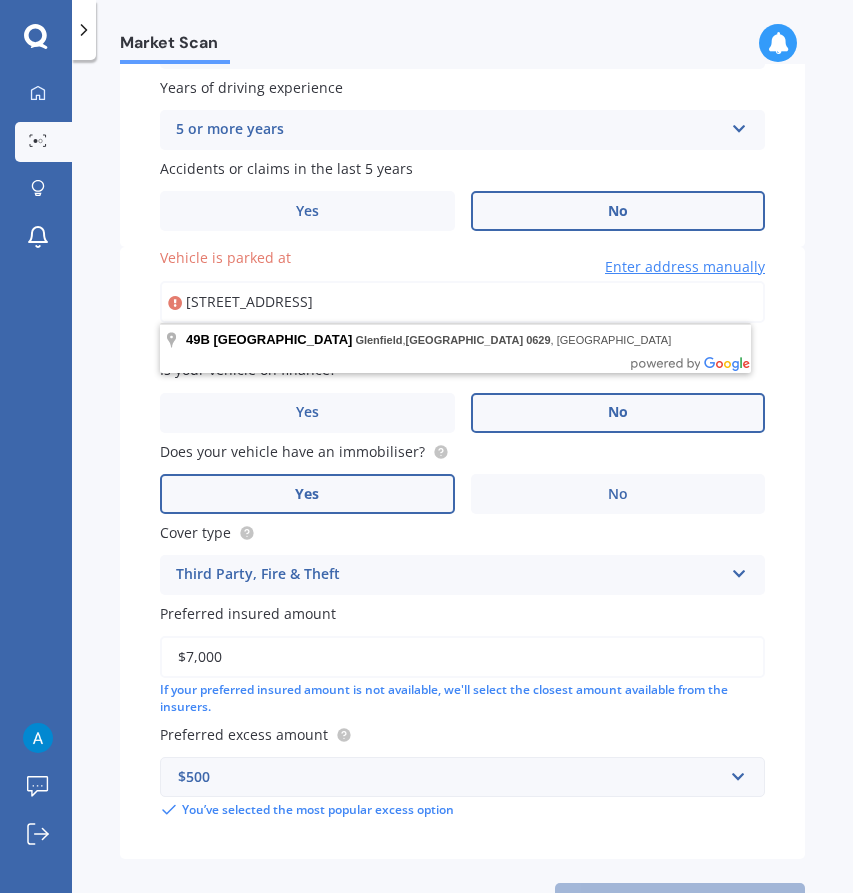 click on "[STREET_ADDRESS]" at bounding box center (462, 302) 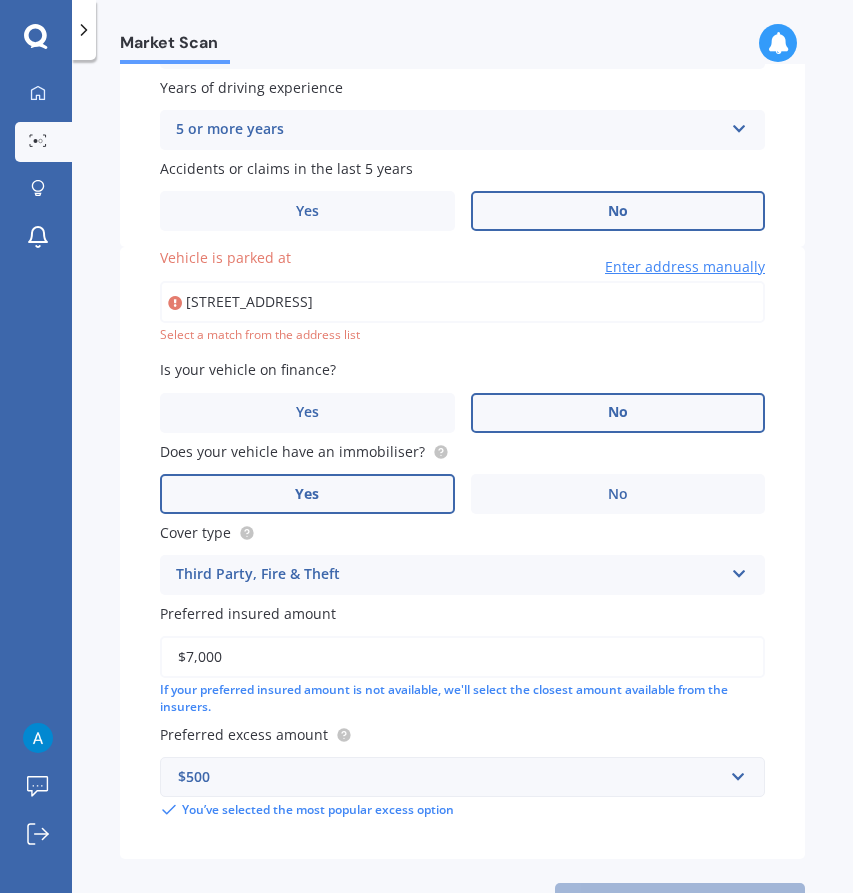 type on "[STREET_ADDRESS]" 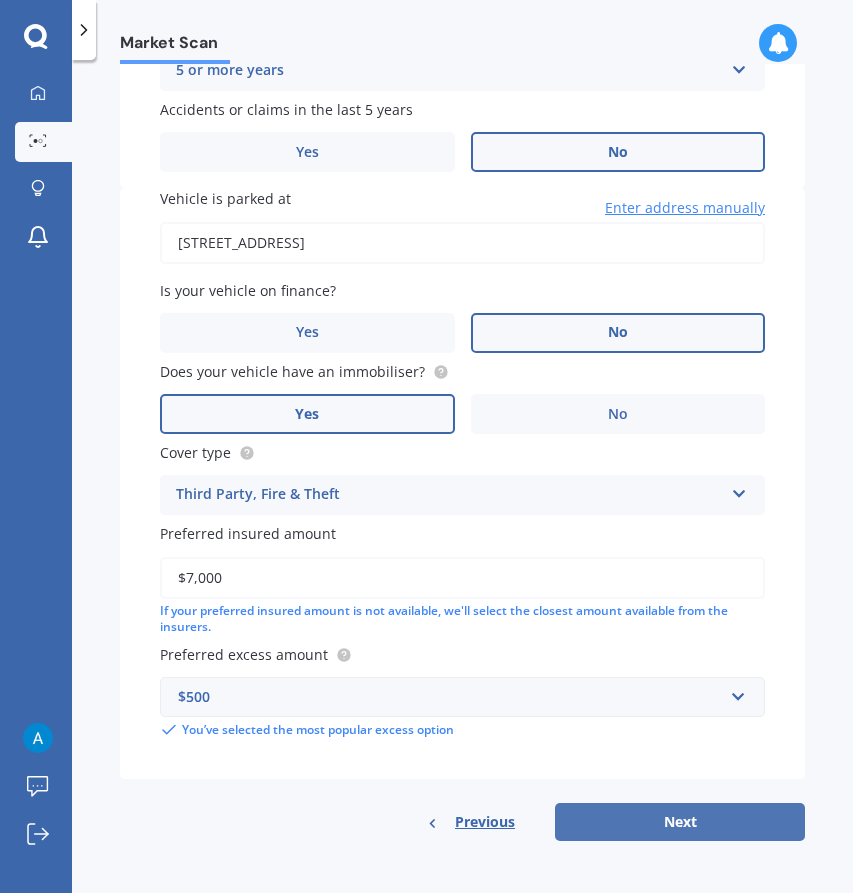 click on "Next" at bounding box center (680, 822) 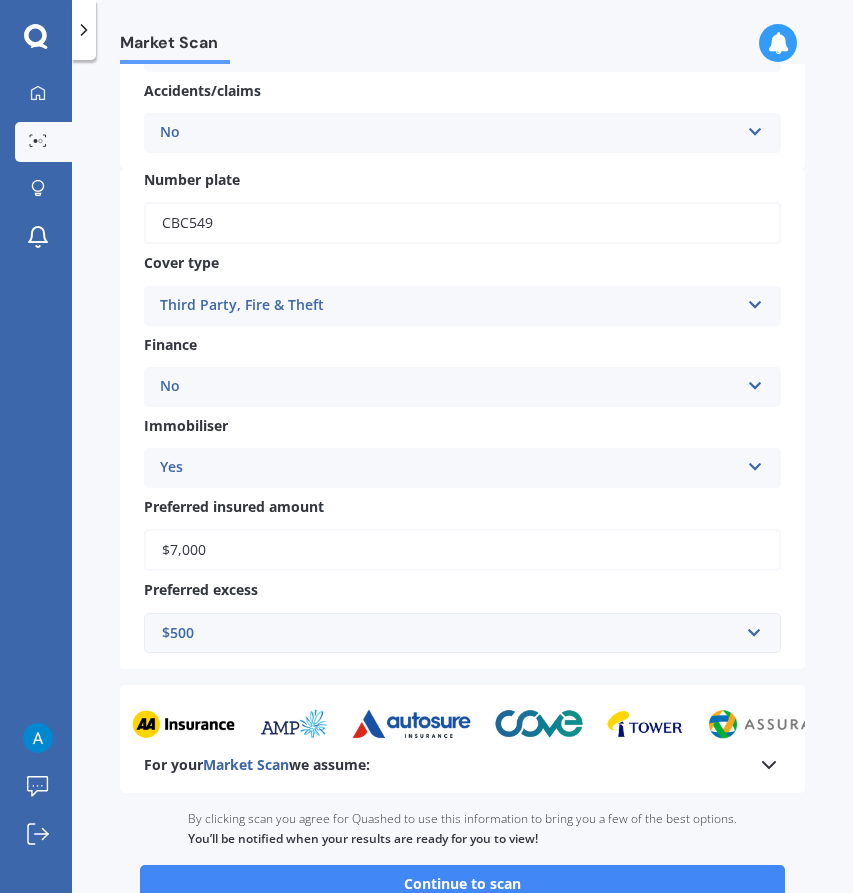 scroll, scrollTop: 666, scrollLeft: 0, axis: vertical 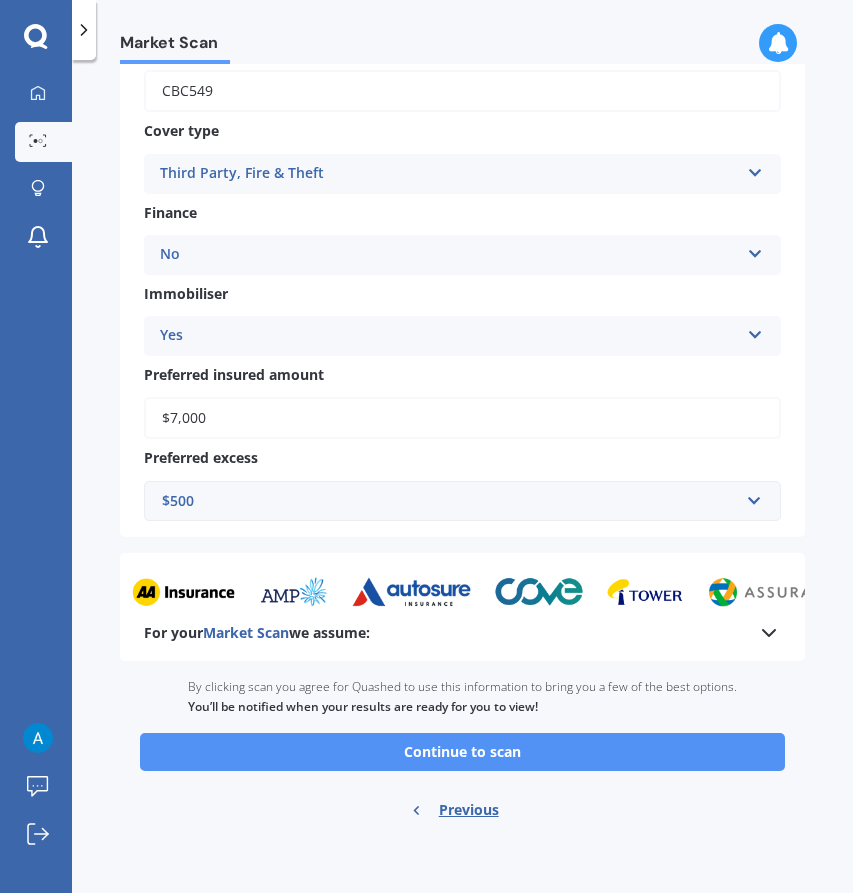 click on "Continue to scan" at bounding box center [462, 752] 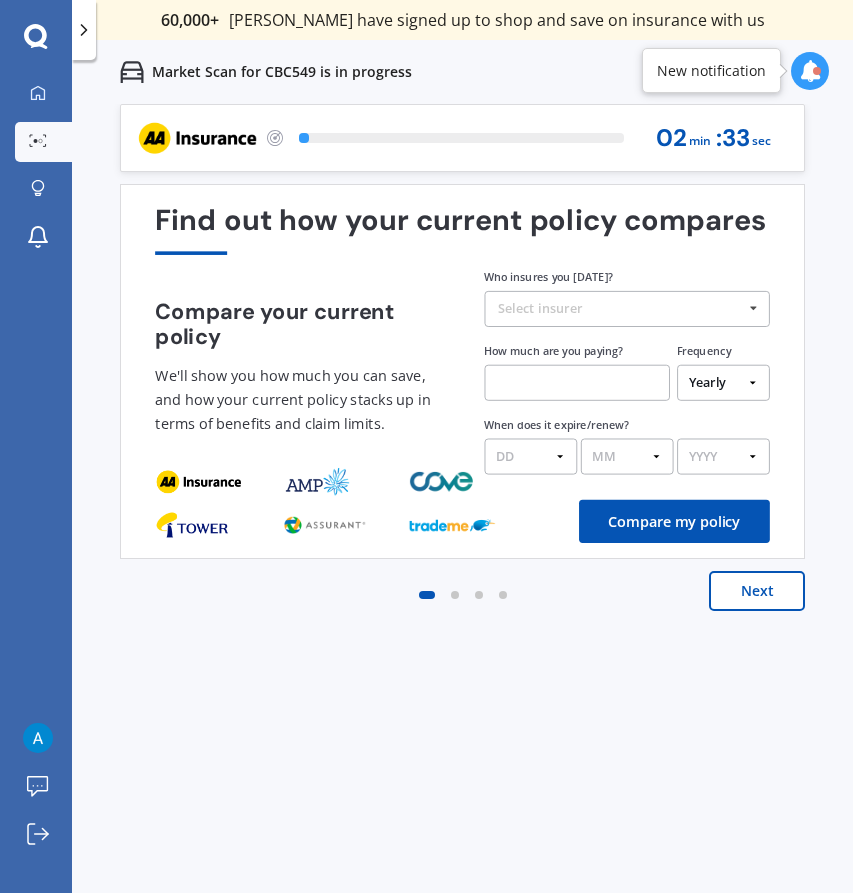 scroll, scrollTop: 0, scrollLeft: 0, axis: both 